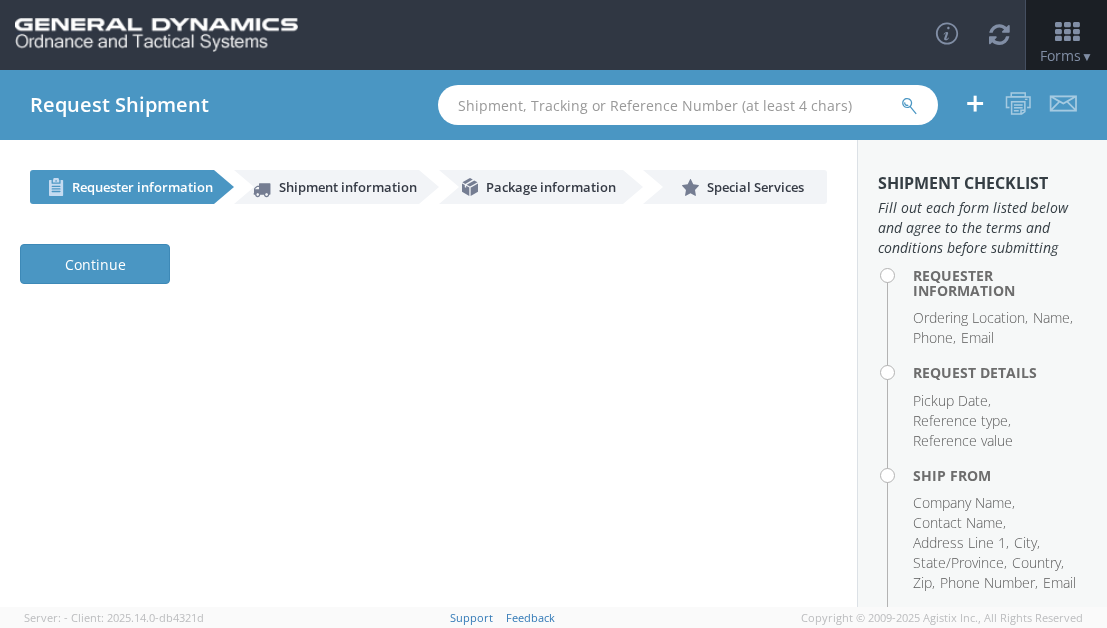 scroll, scrollTop: 0, scrollLeft: 0, axis: both 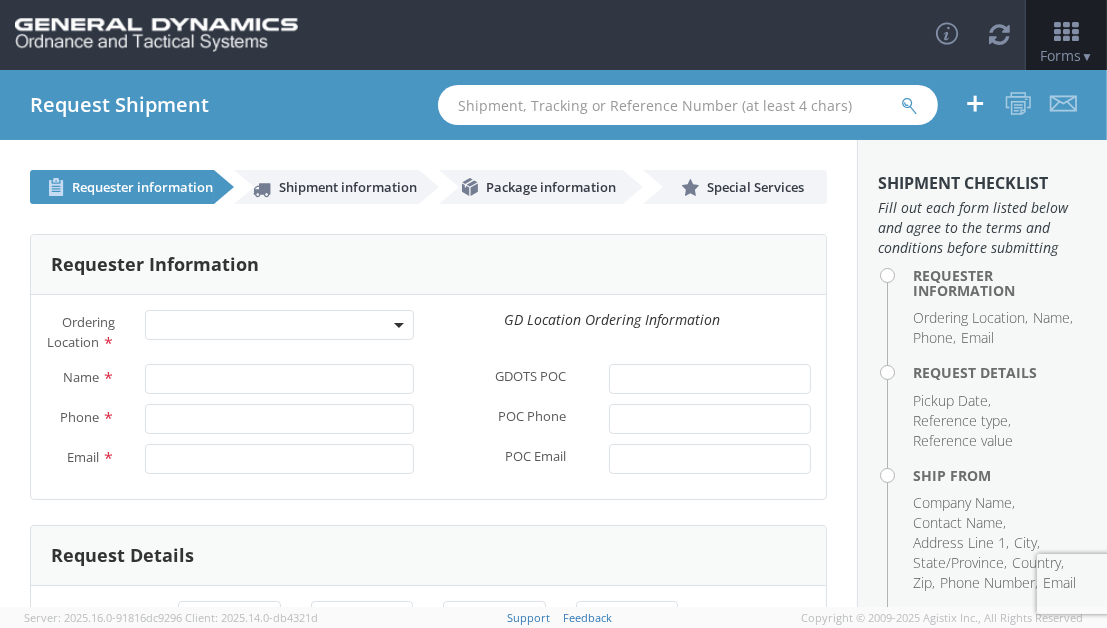 click at bounding box center (279, 325) 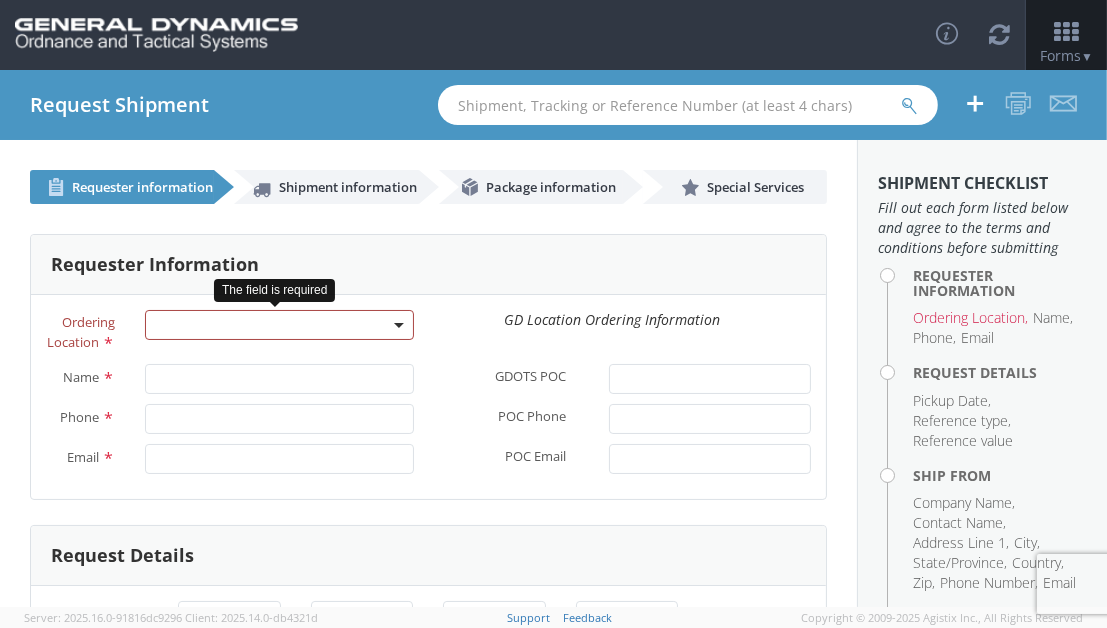 click at bounding box center [279, 325] 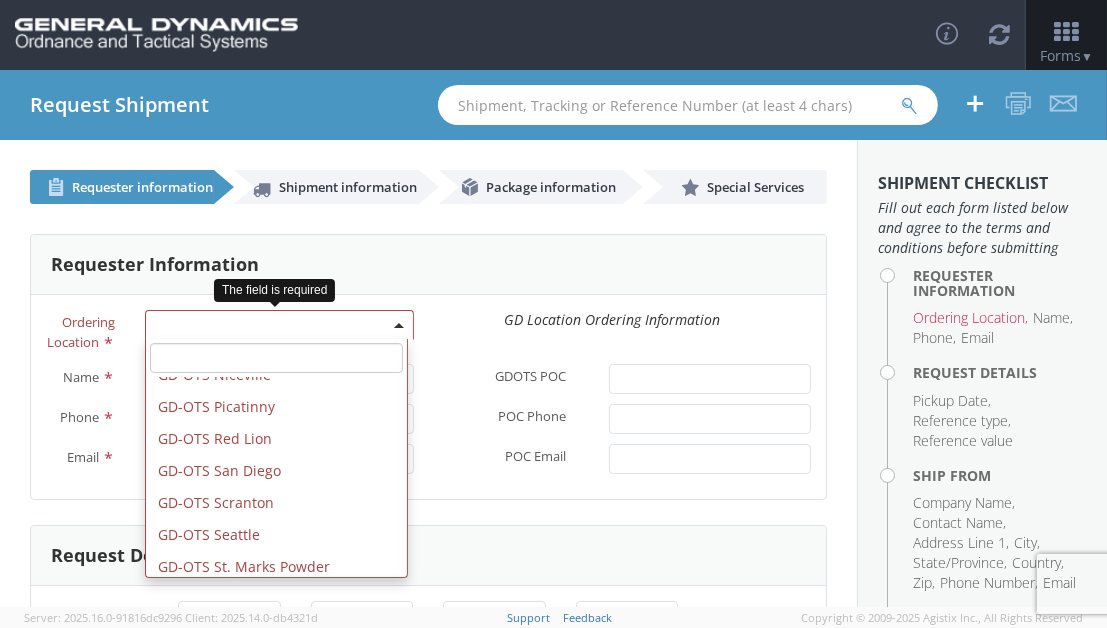 scroll, scrollTop: 600, scrollLeft: 0, axis: vertical 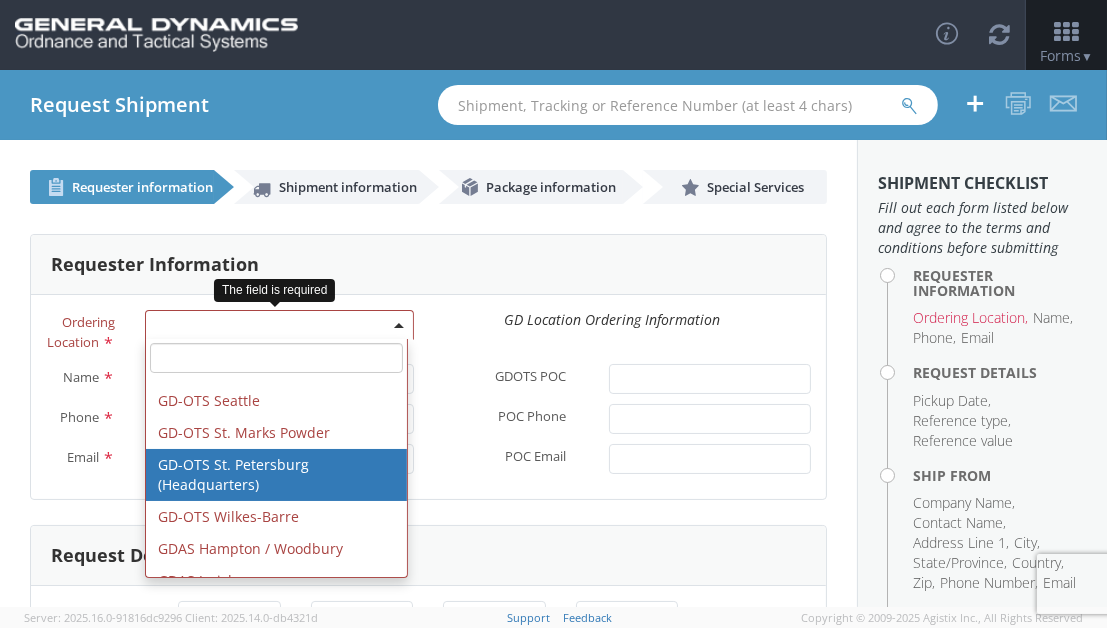 select on "307" 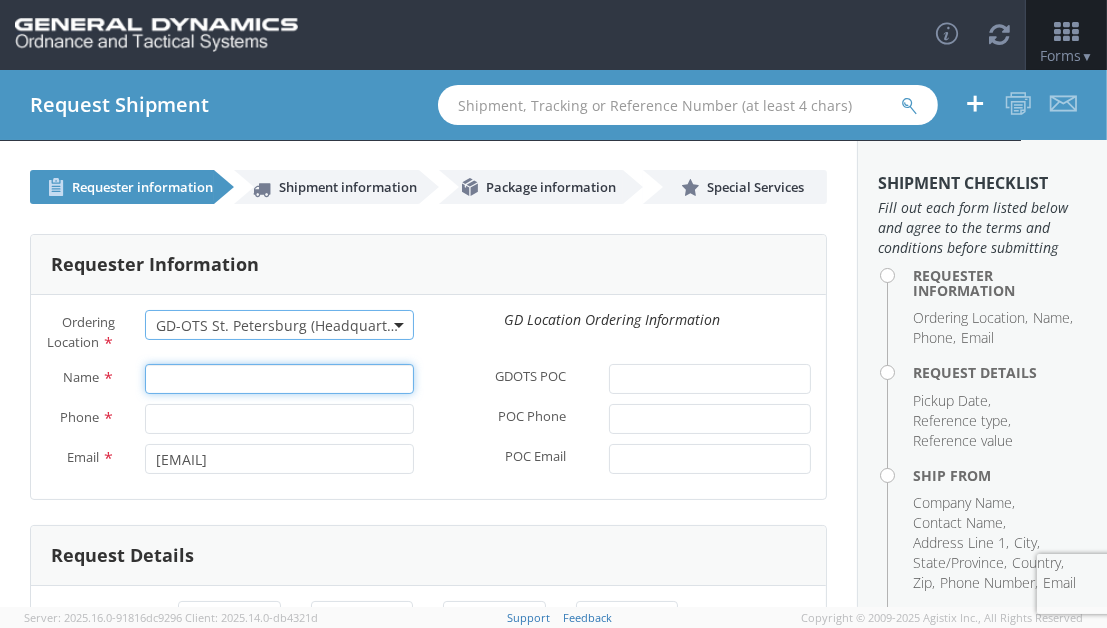 click on "Name        *" at bounding box center [279, 379] 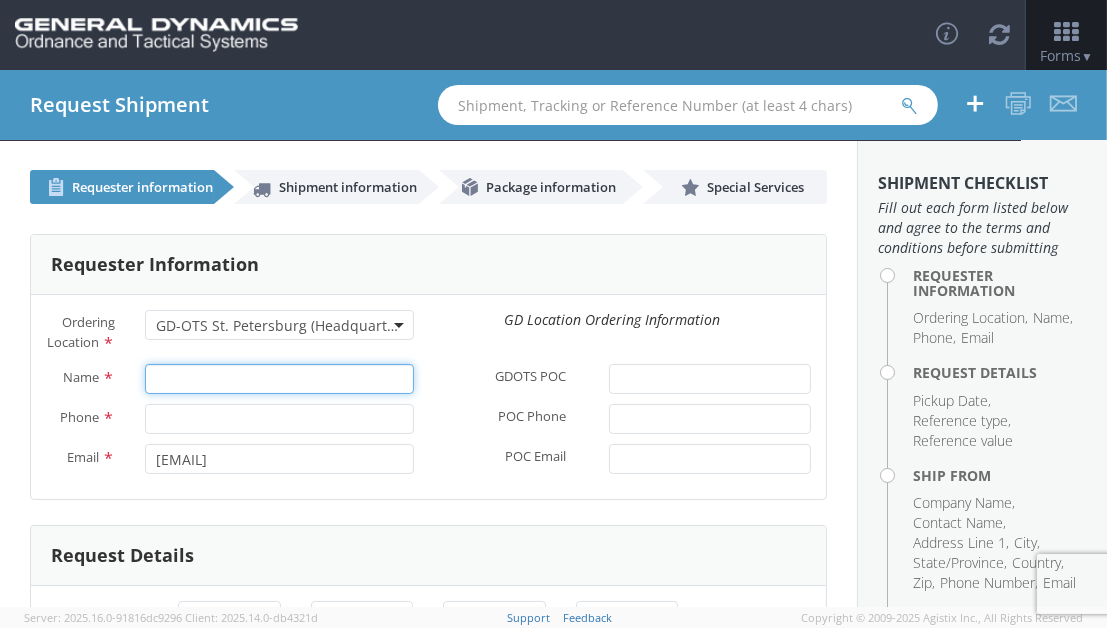 type on "[FIRST] [LAST]" 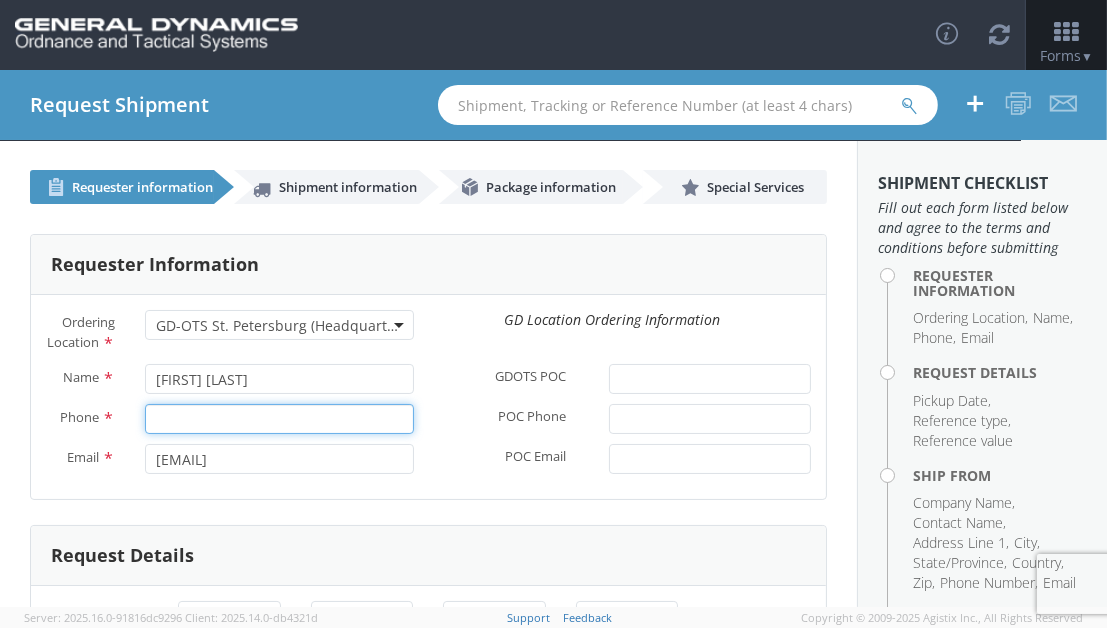 type on "[PHONE]" 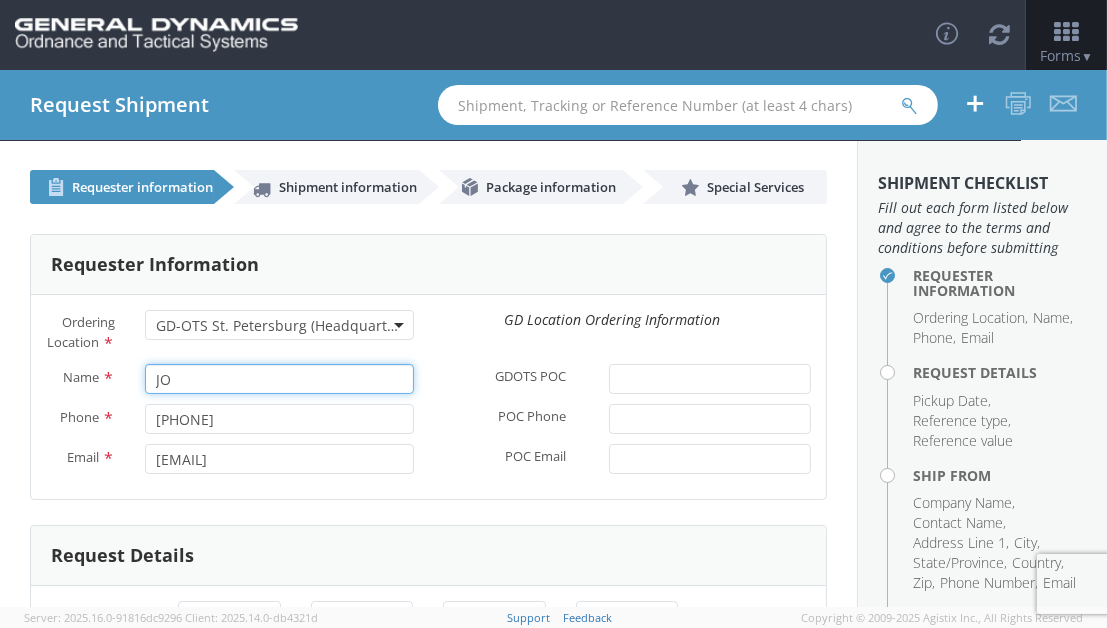 type on "J" 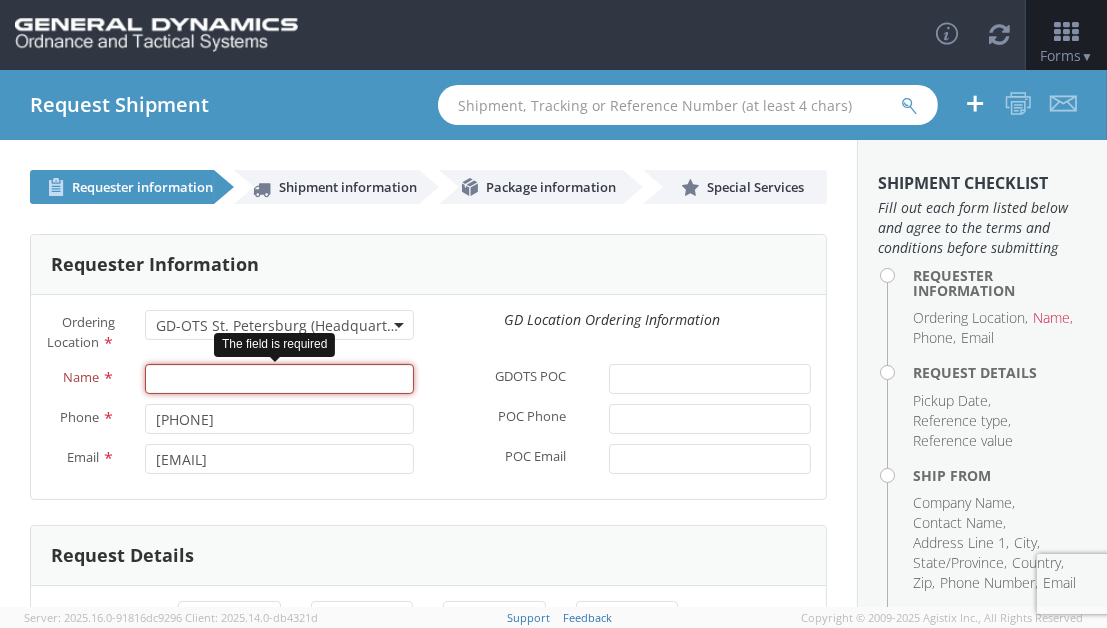 click on "Name        *" at bounding box center (279, 379) 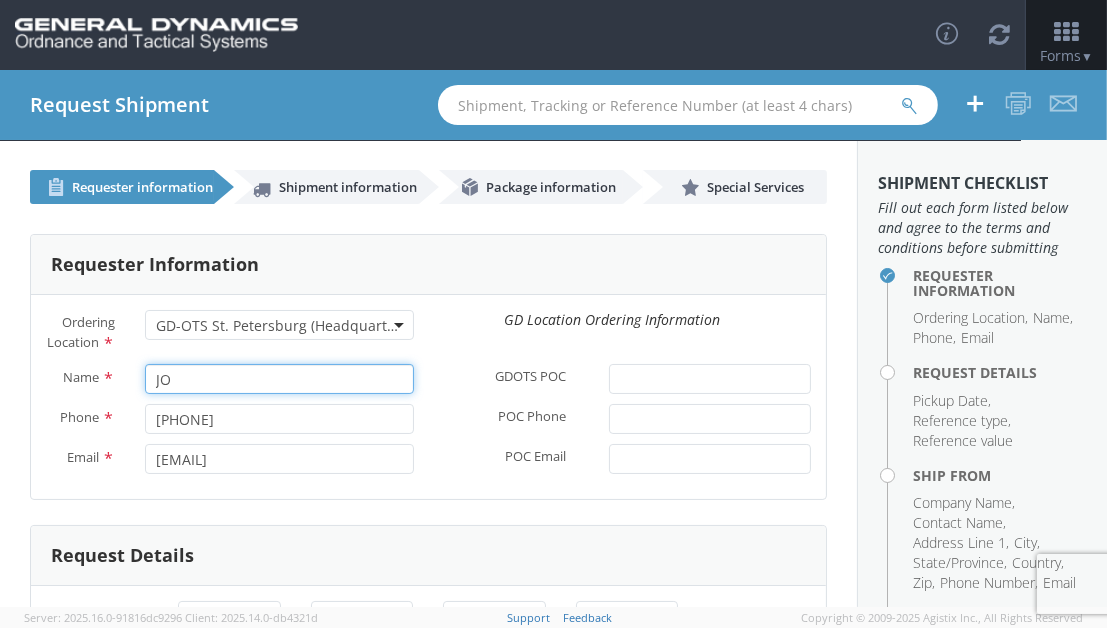 type on "J" 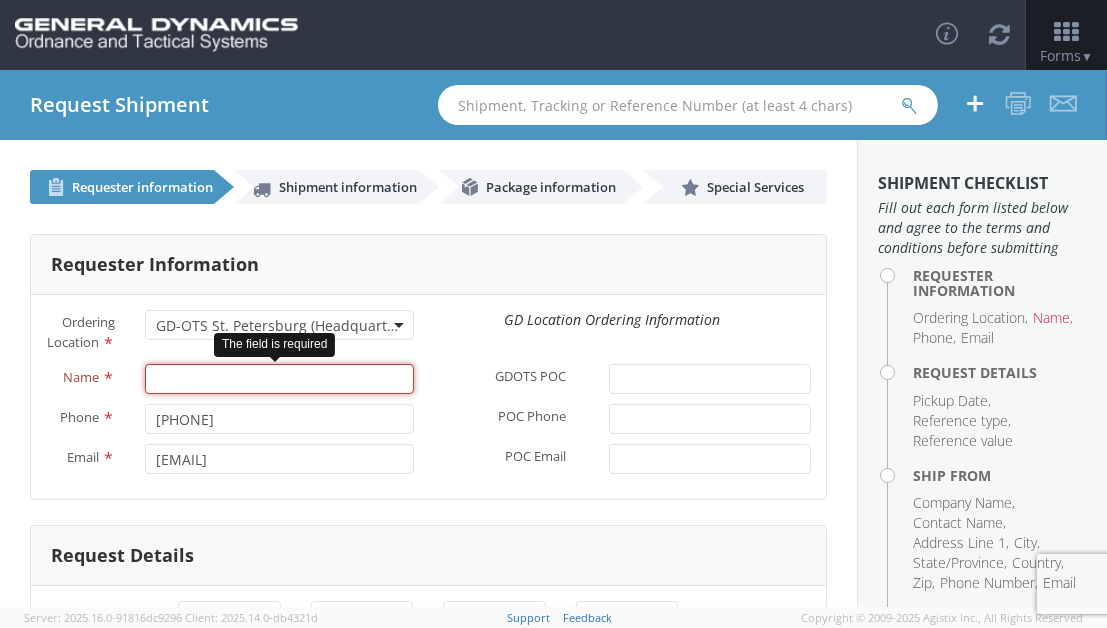 click on "Name        *" at bounding box center (279, 379) 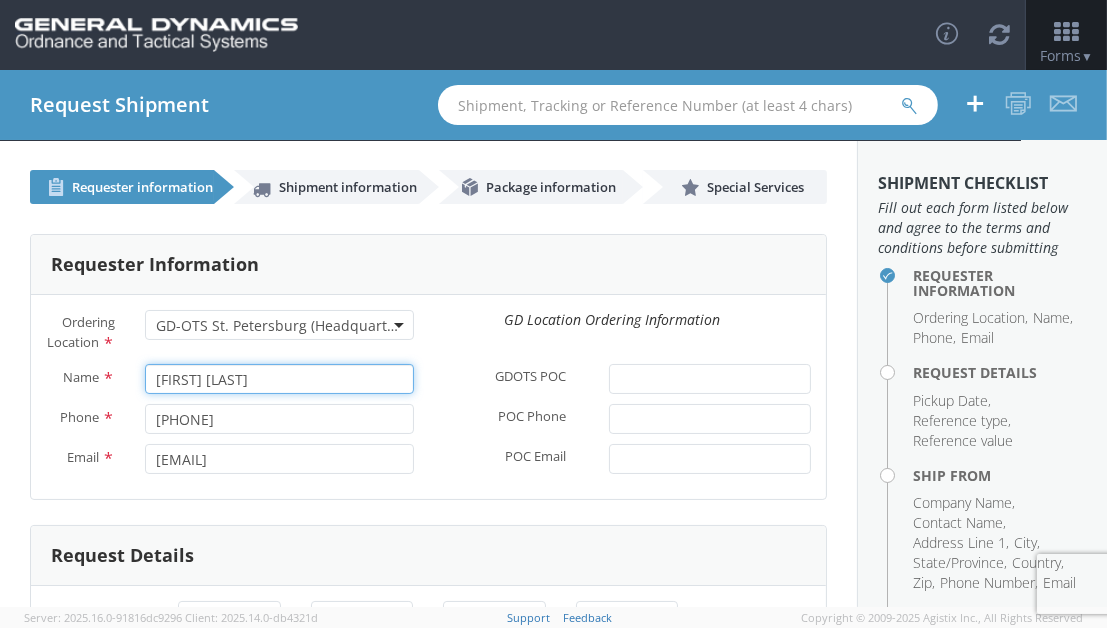 type on "JOEL" 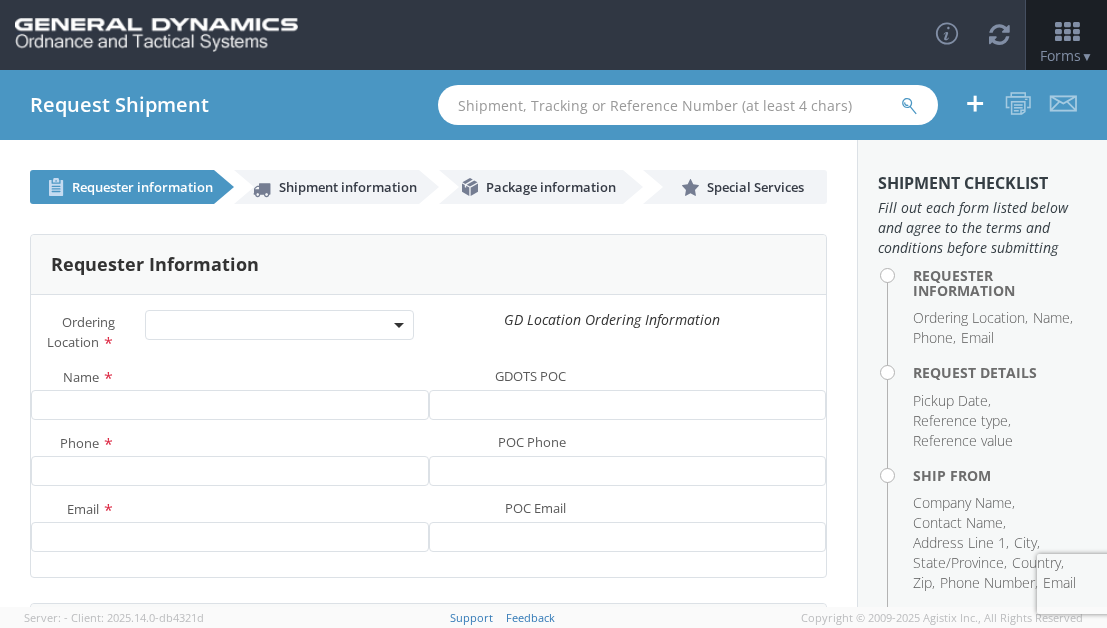 scroll, scrollTop: 0, scrollLeft: 0, axis: both 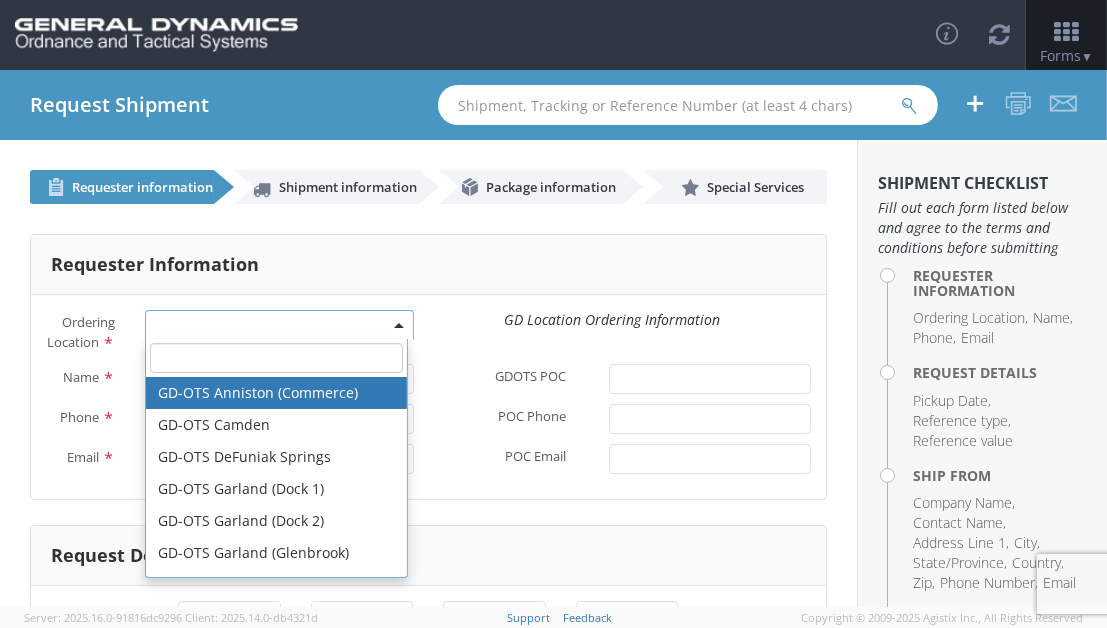click at bounding box center [399, 325] 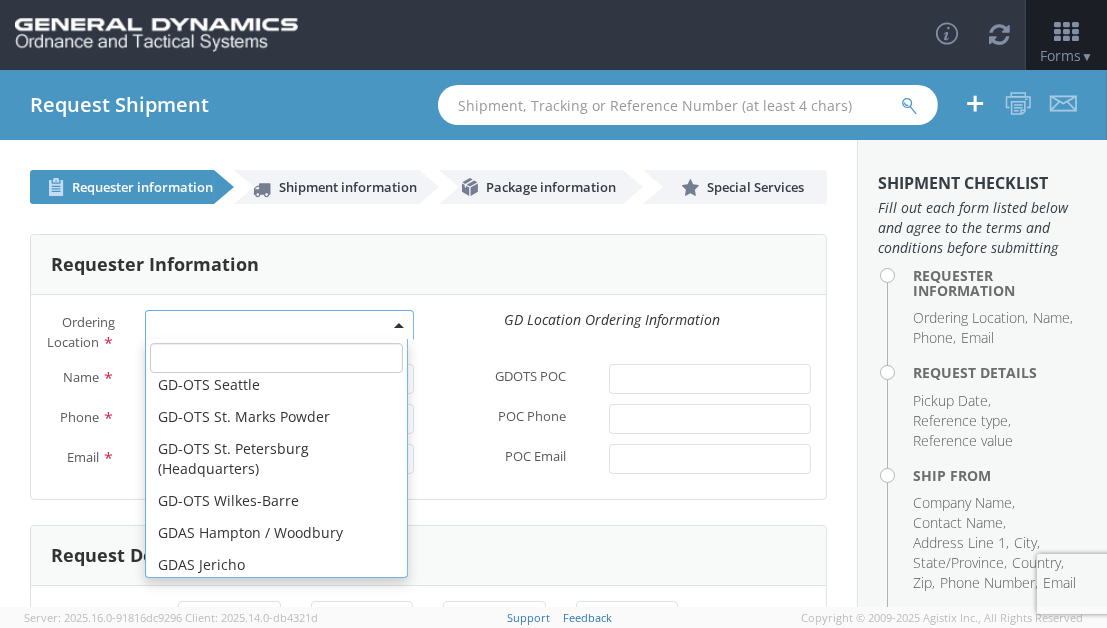 scroll, scrollTop: 681, scrollLeft: 0, axis: vertical 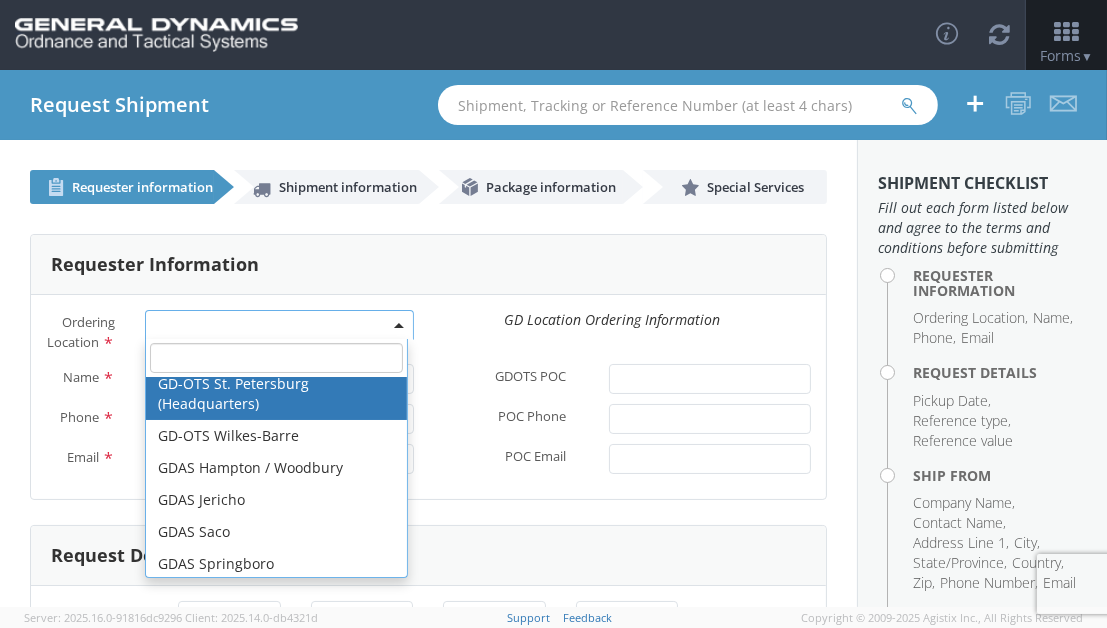 select on "307" 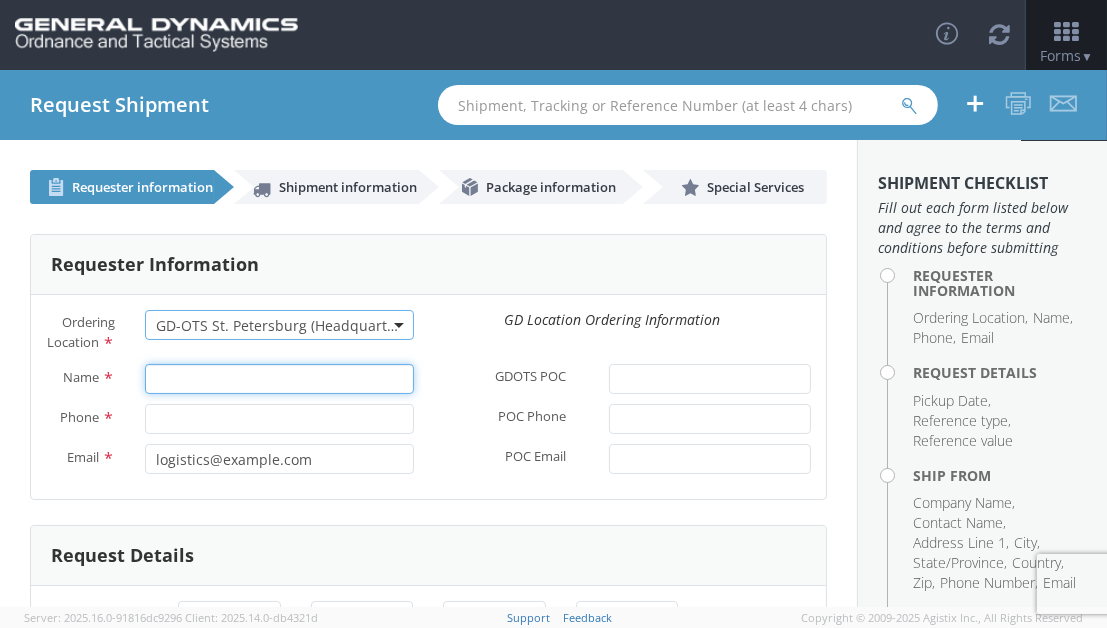 click on "Name        *" at bounding box center (279, 379) 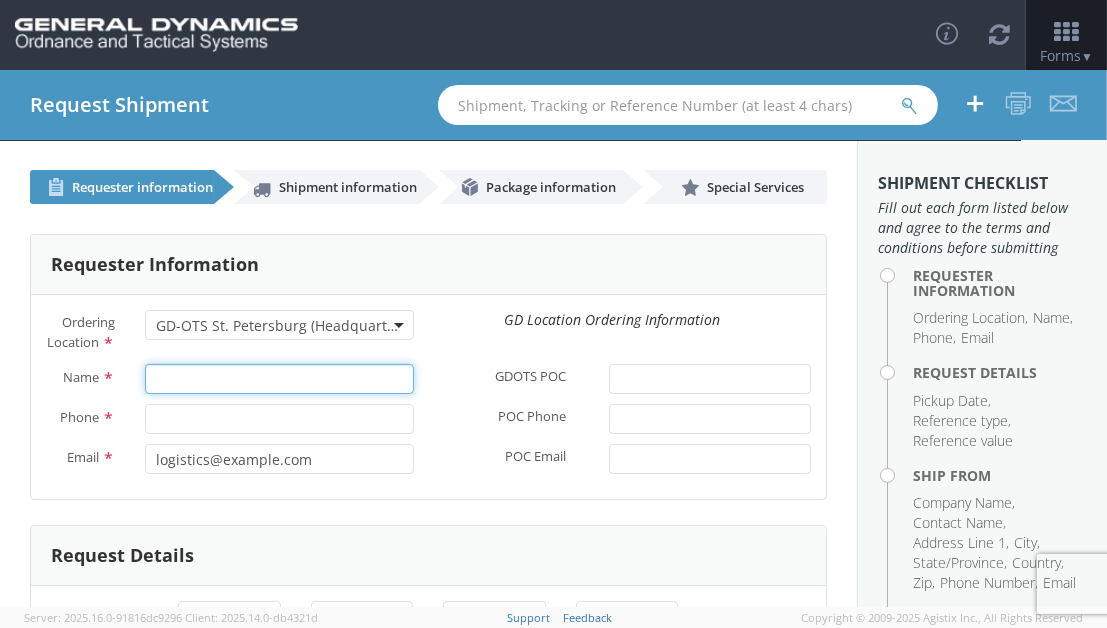 type on "[FIRST] [LAST]" 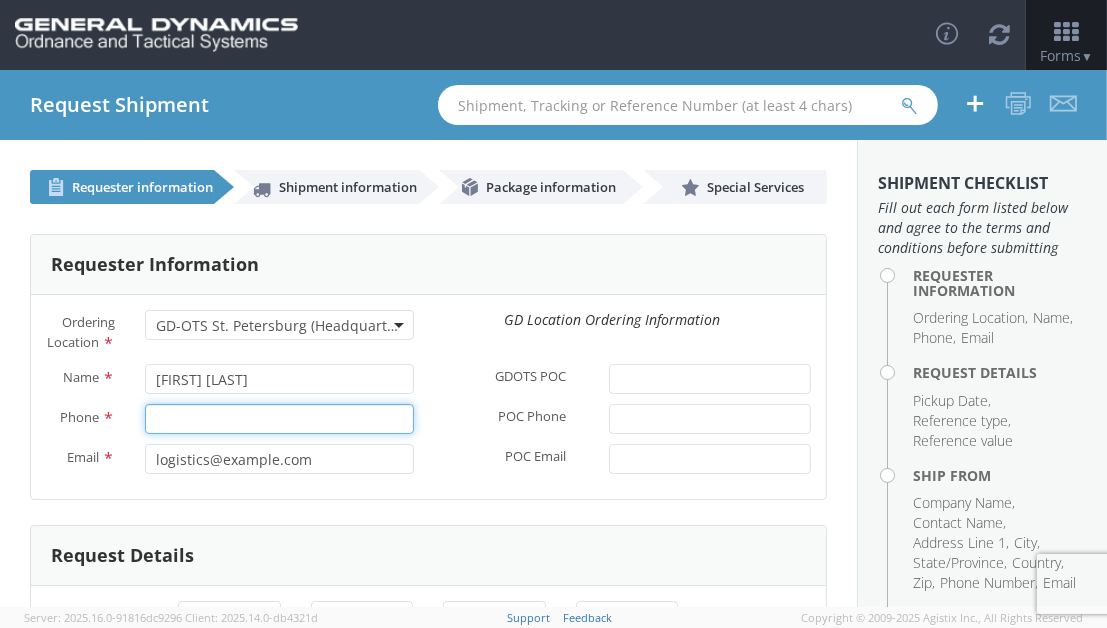 type on "[PHONE]" 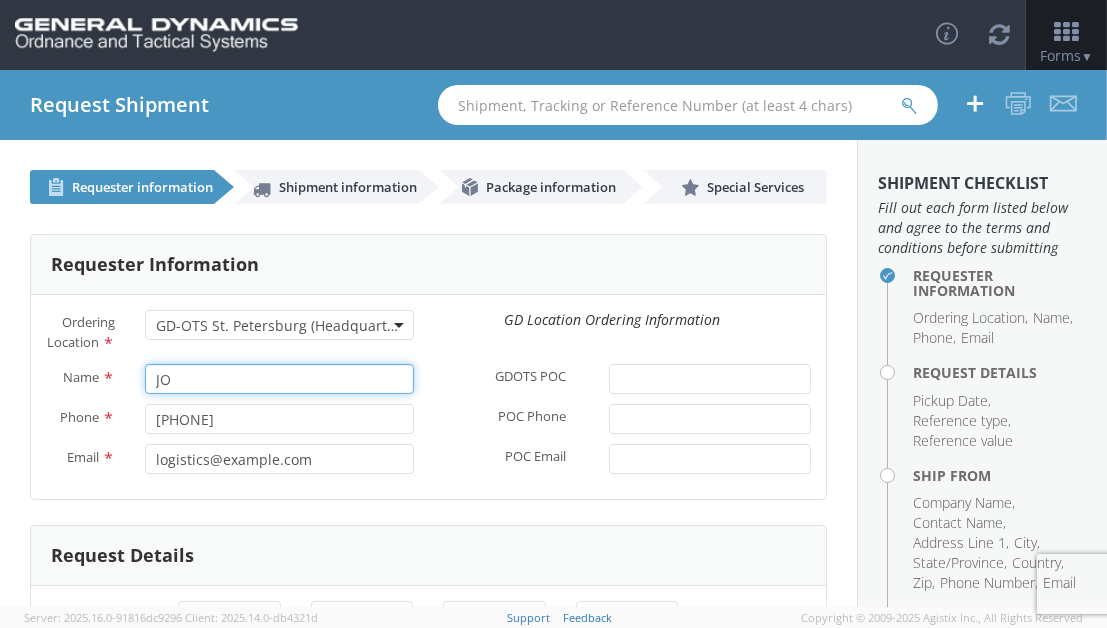 type on "J" 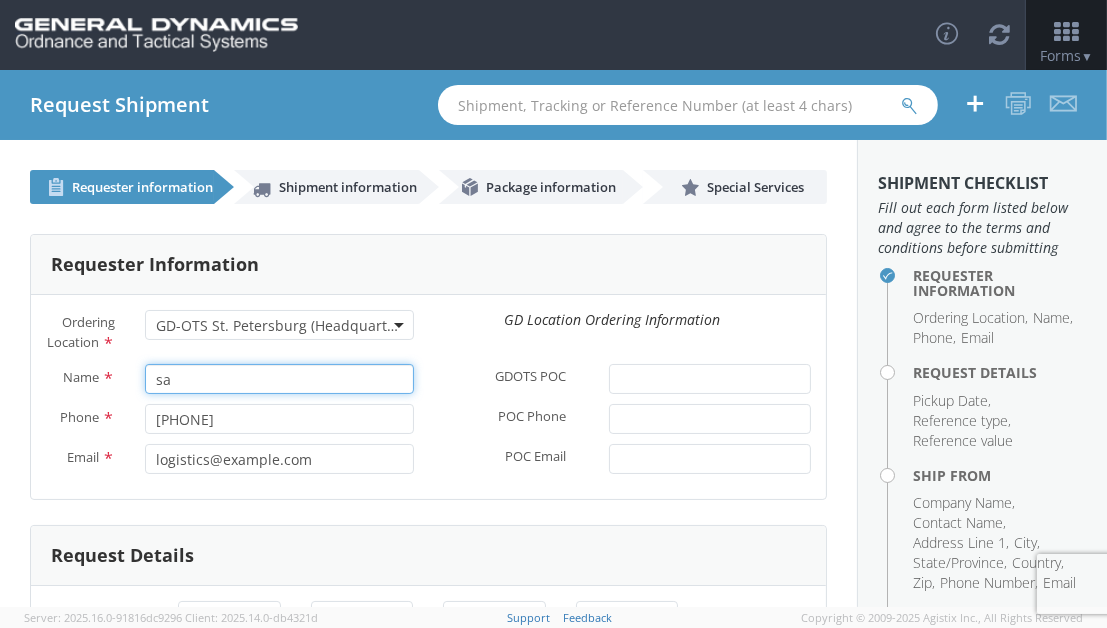 type on "[FIRST] [LAST]" 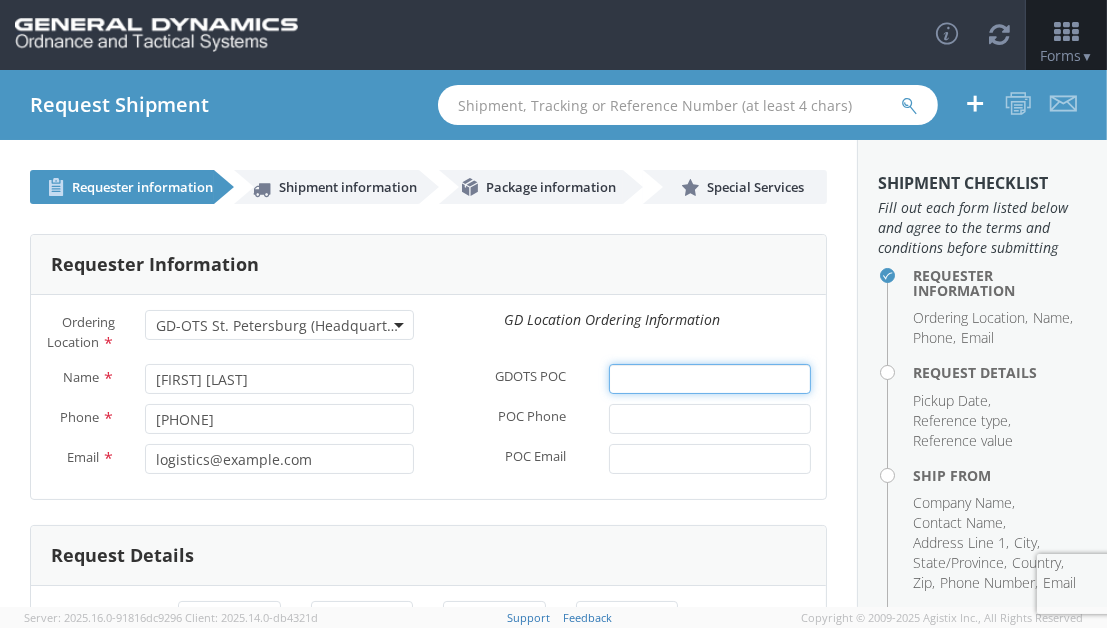 click on "GDOTS POC        *" at bounding box center (710, 379) 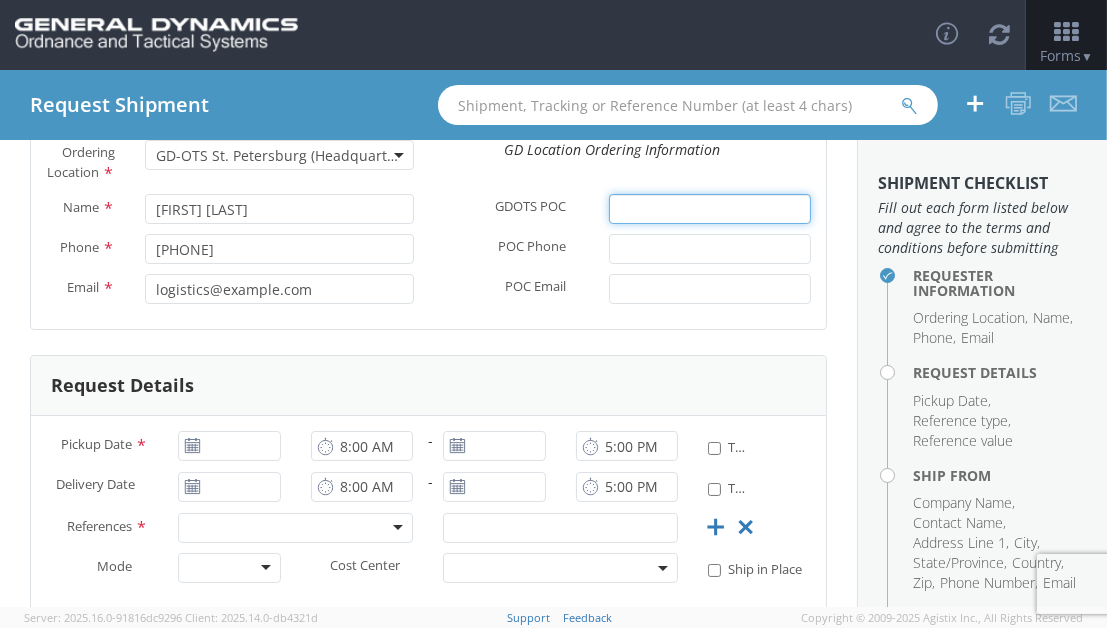 scroll, scrollTop: 266, scrollLeft: 0, axis: vertical 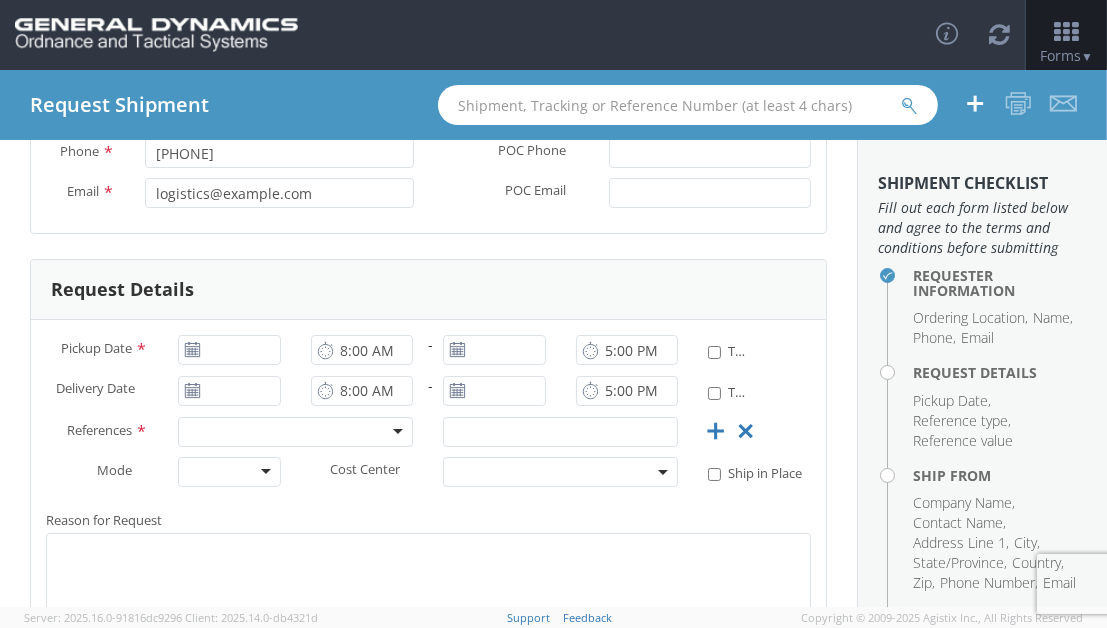 click 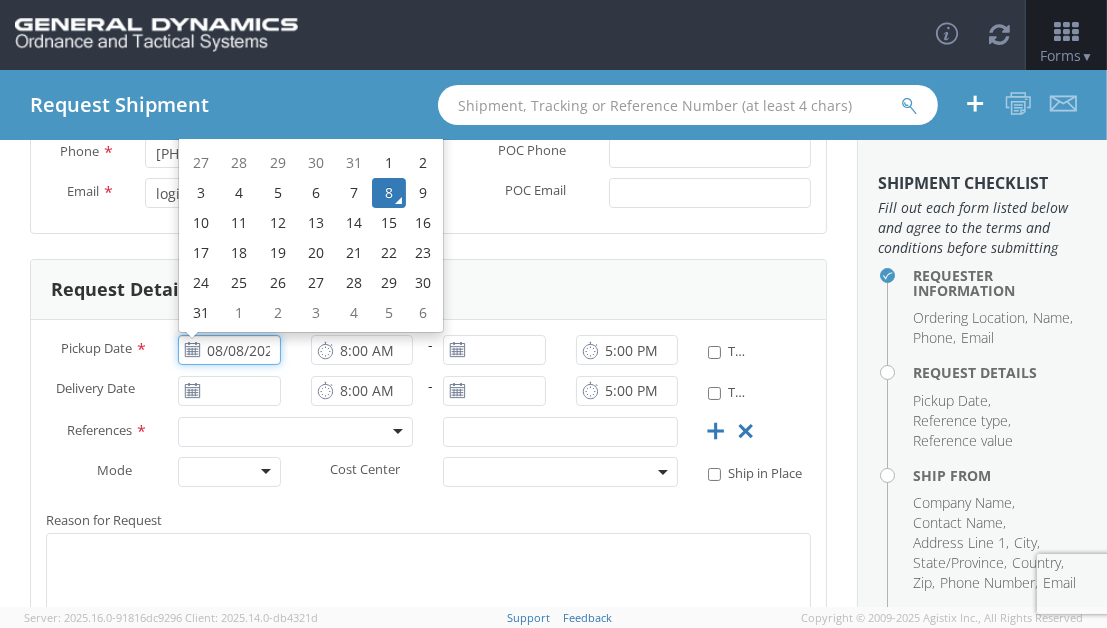 click on "08/08/2025" at bounding box center [229, 350] 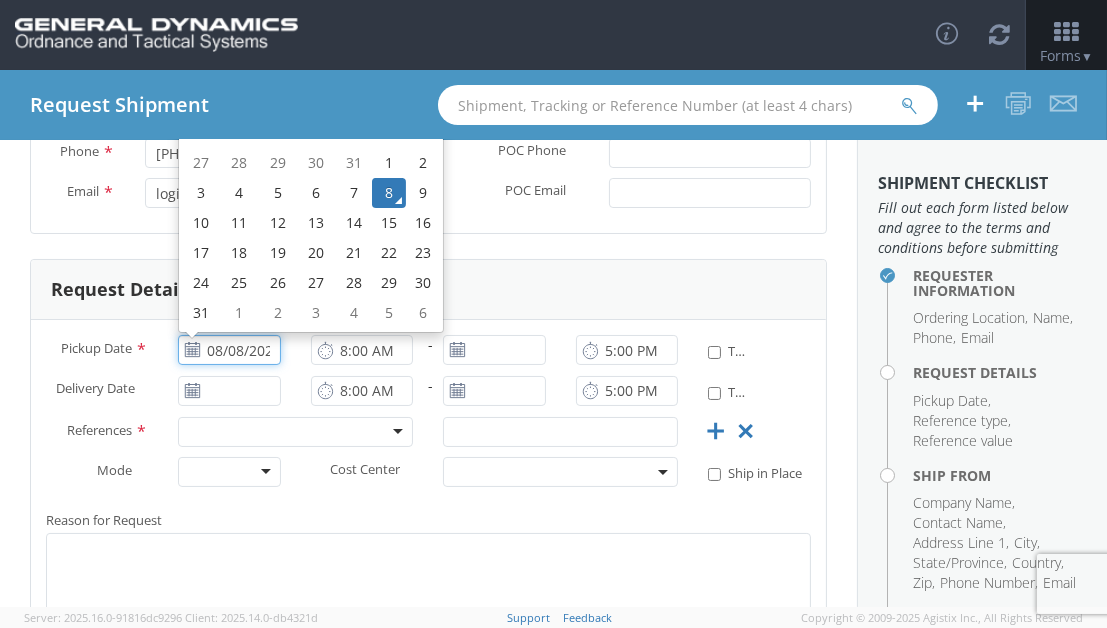 click on "11" at bounding box center [239, 223] 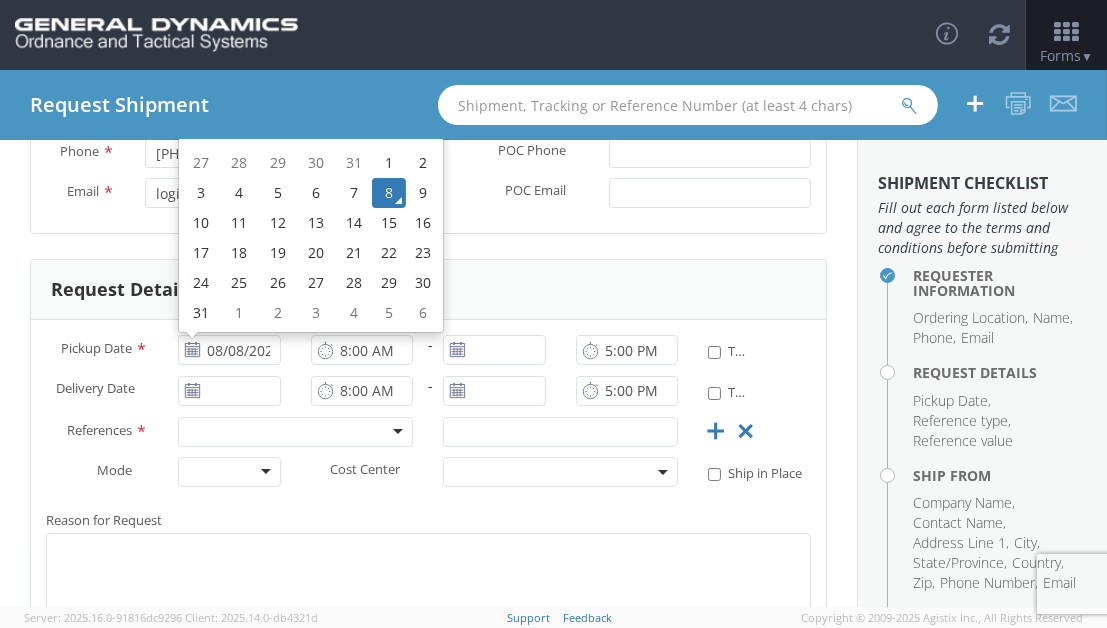 type on "08/11/2025" 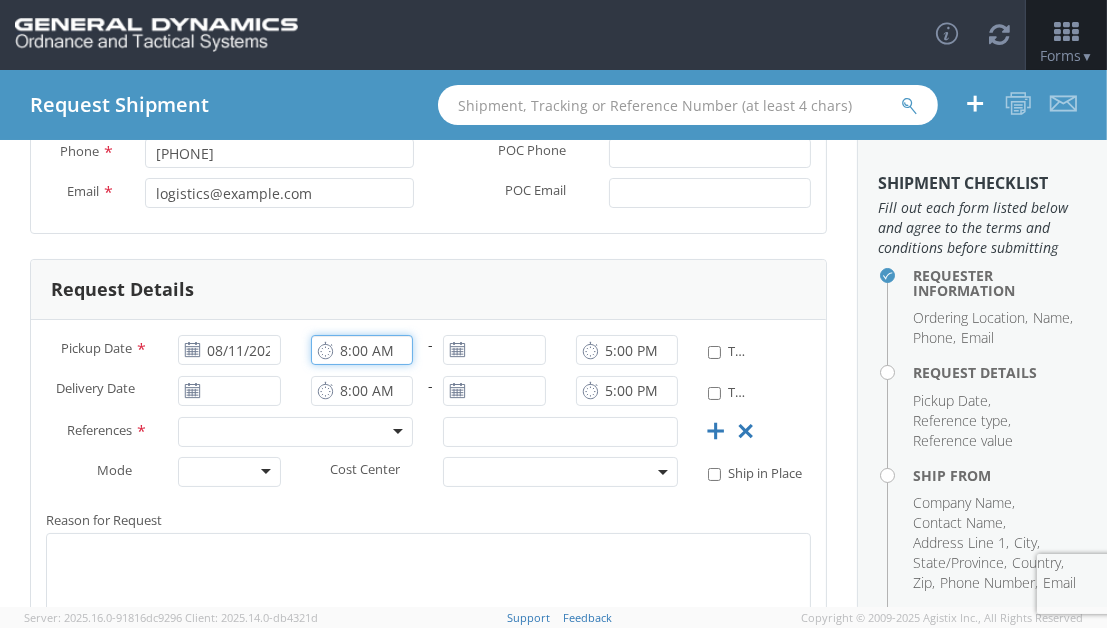 click on "8:00 AM" at bounding box center [362, 350] 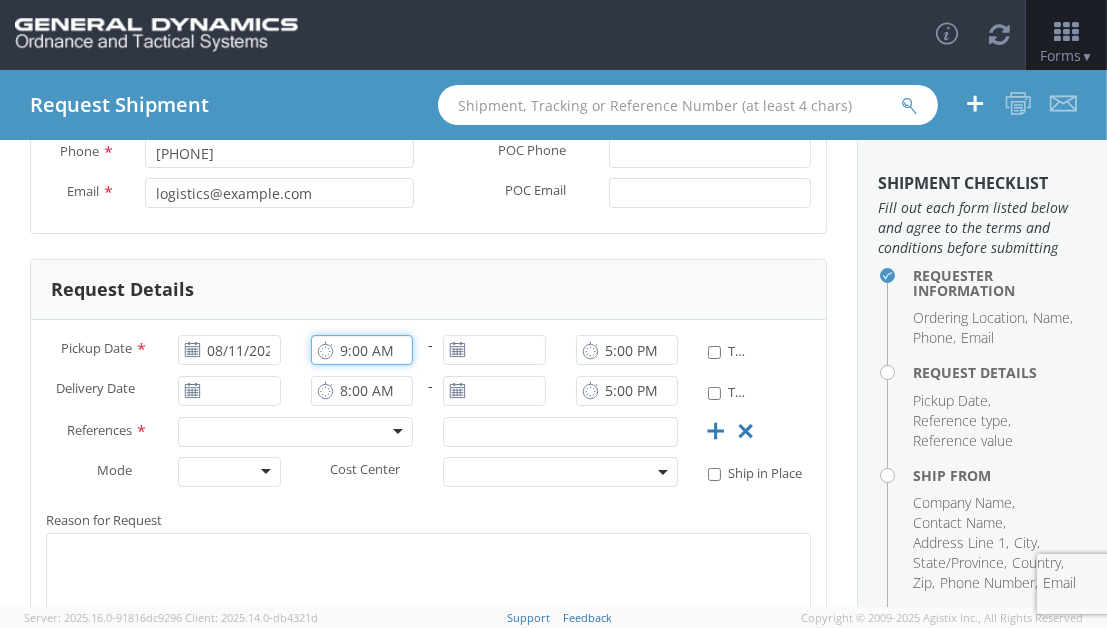 type on "9:00 AM" 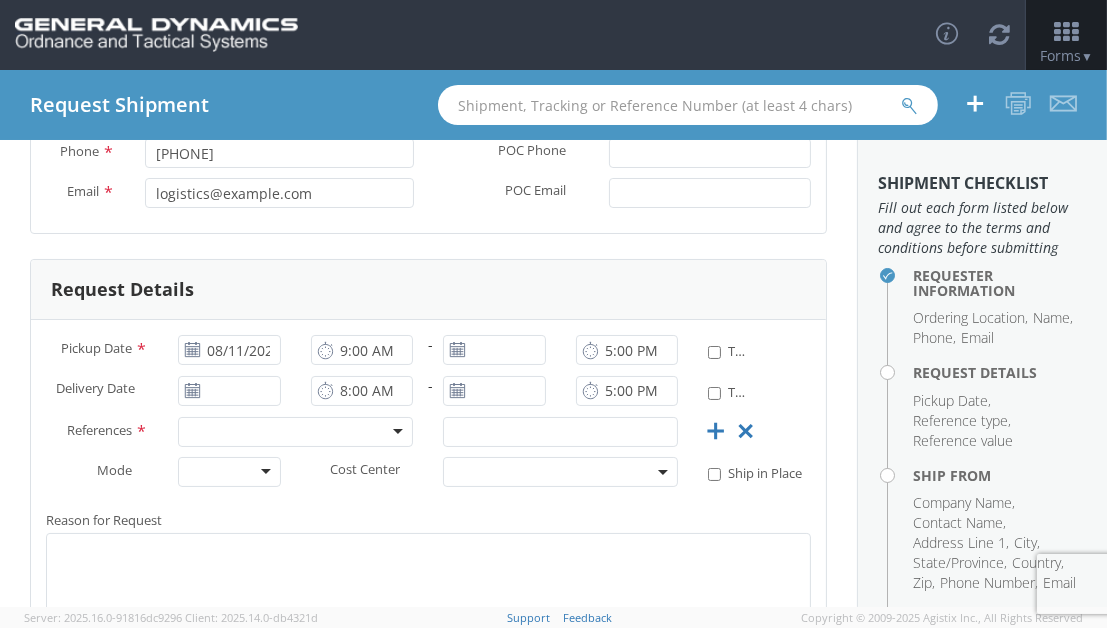 click 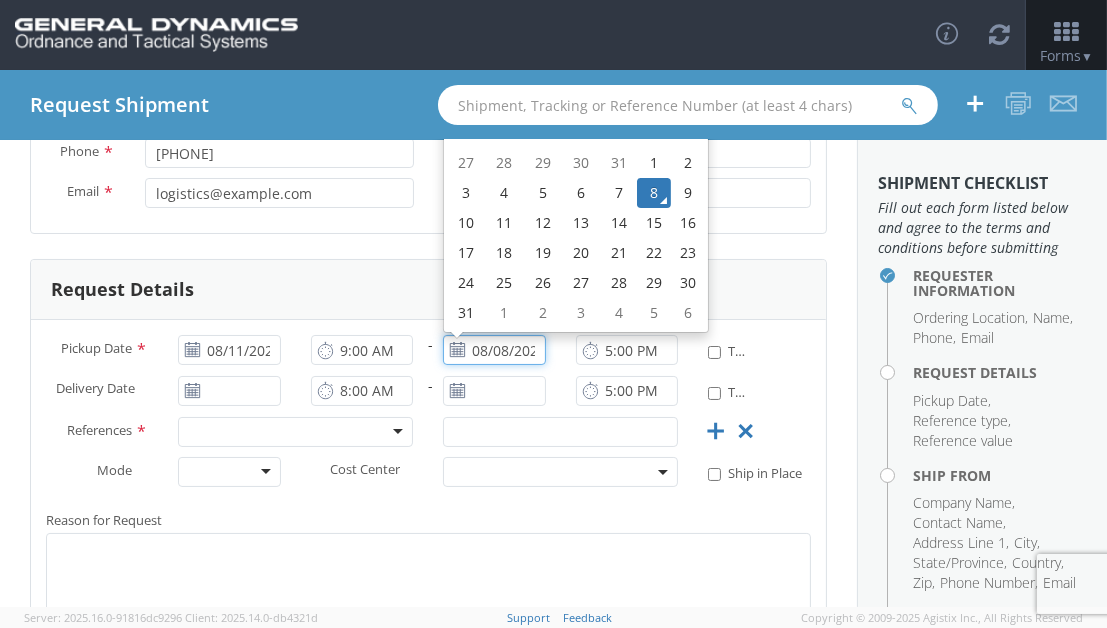 click on "08/08/2025" at bounding box center (494, 350) 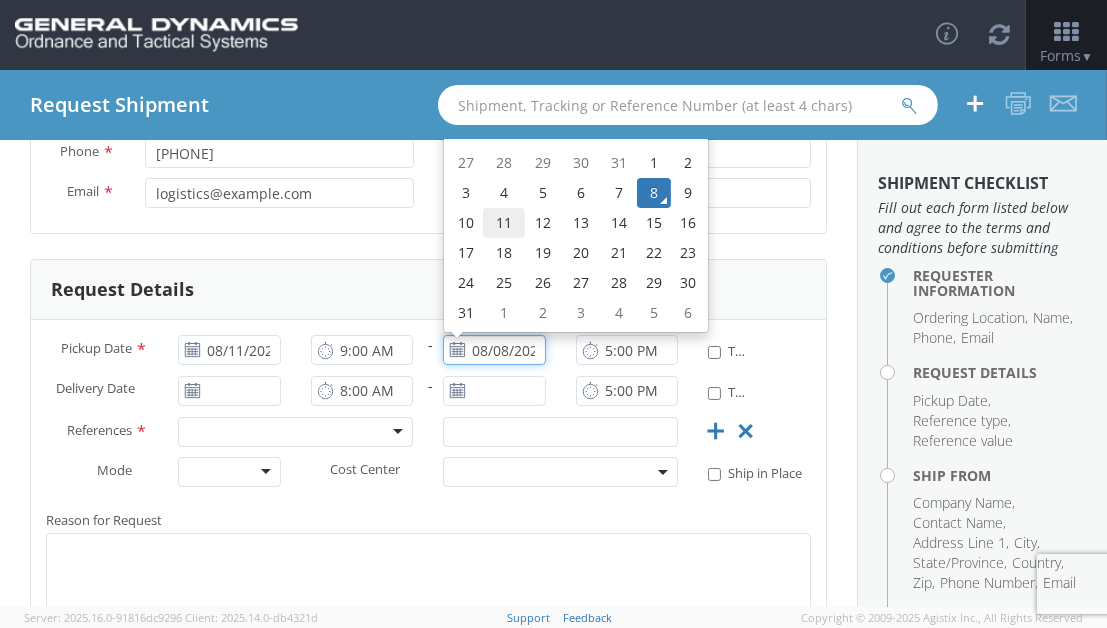 click on "11" at bounding box center [504, 223] 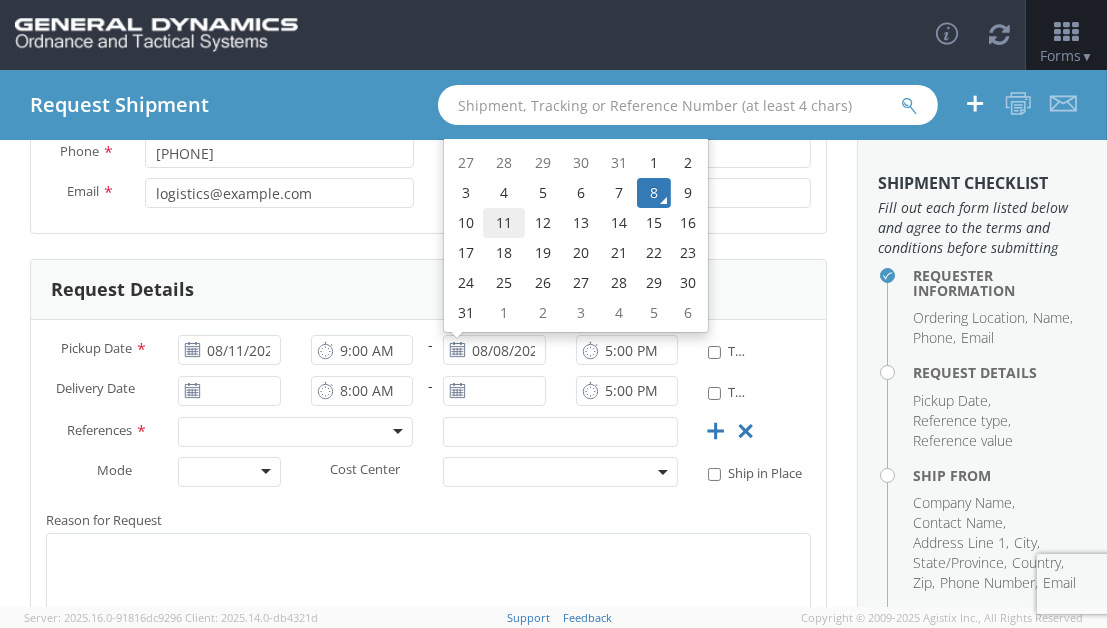 type on "08/11/2025" 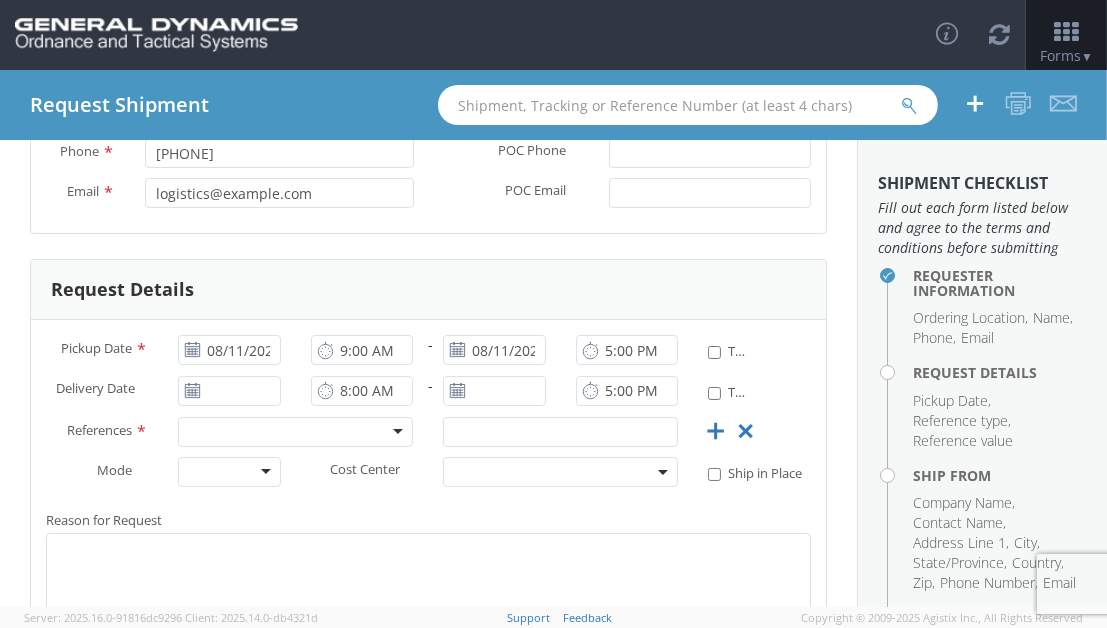 click 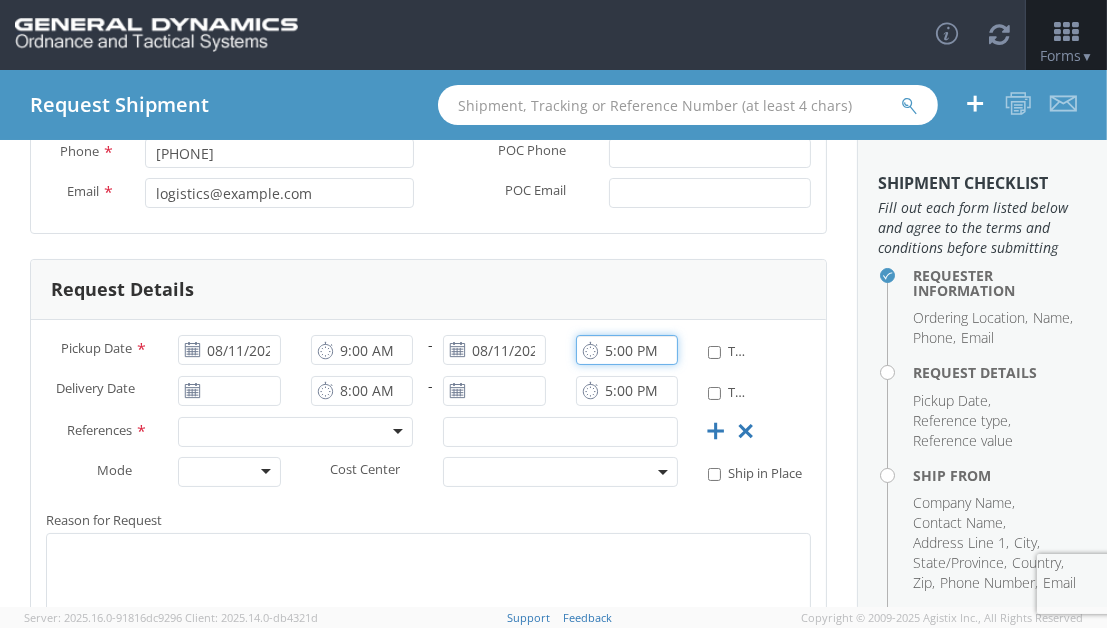click on "5:00 PM" at bounding box center [627, 350] 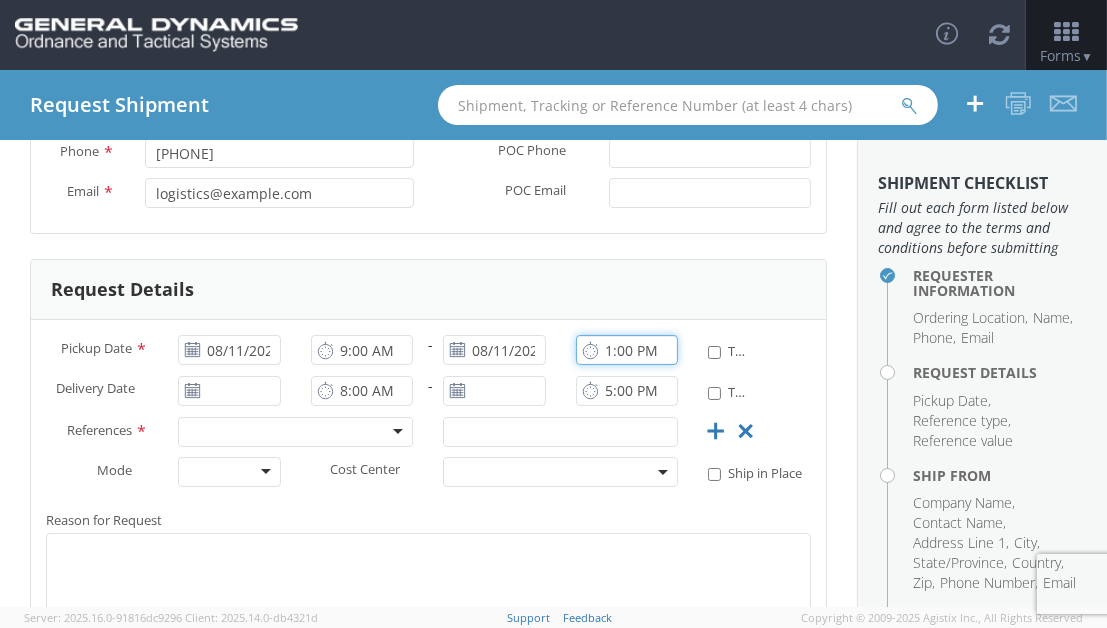 type on "1:00 PM" 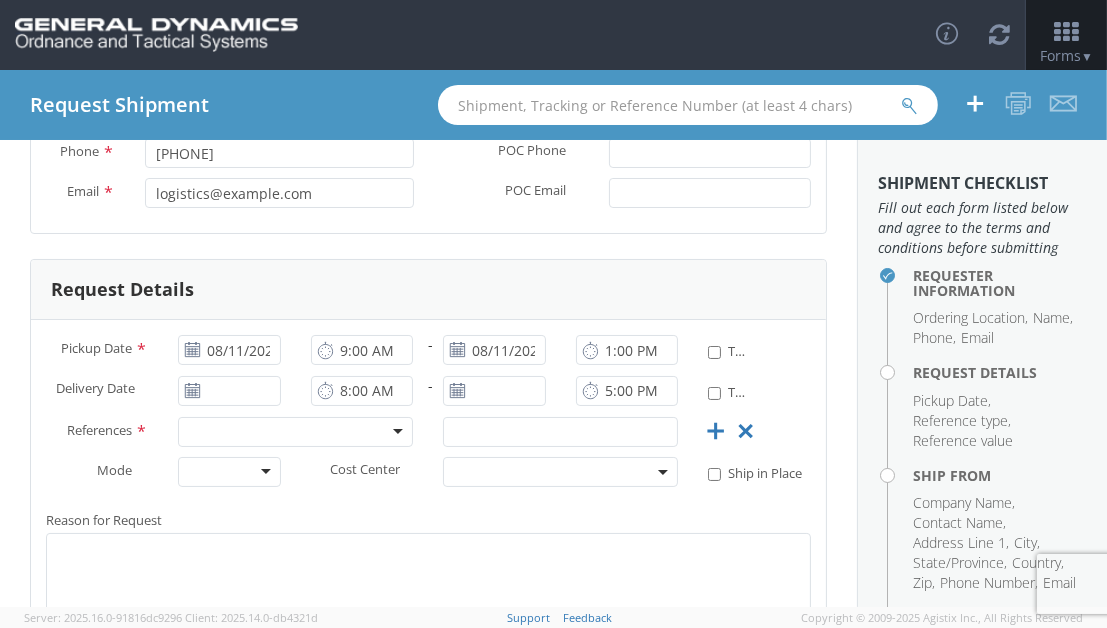 click on "Request Details" at bounding box center (428, 290) 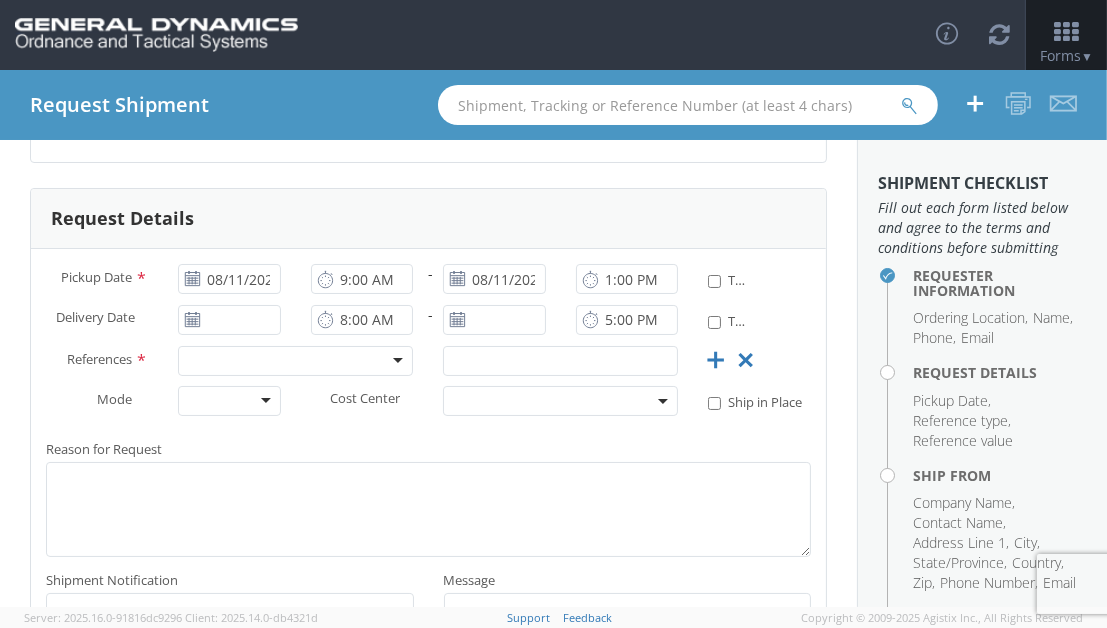 scroll, scrollTop: 400, scrollLeft: 0, axis: vertical 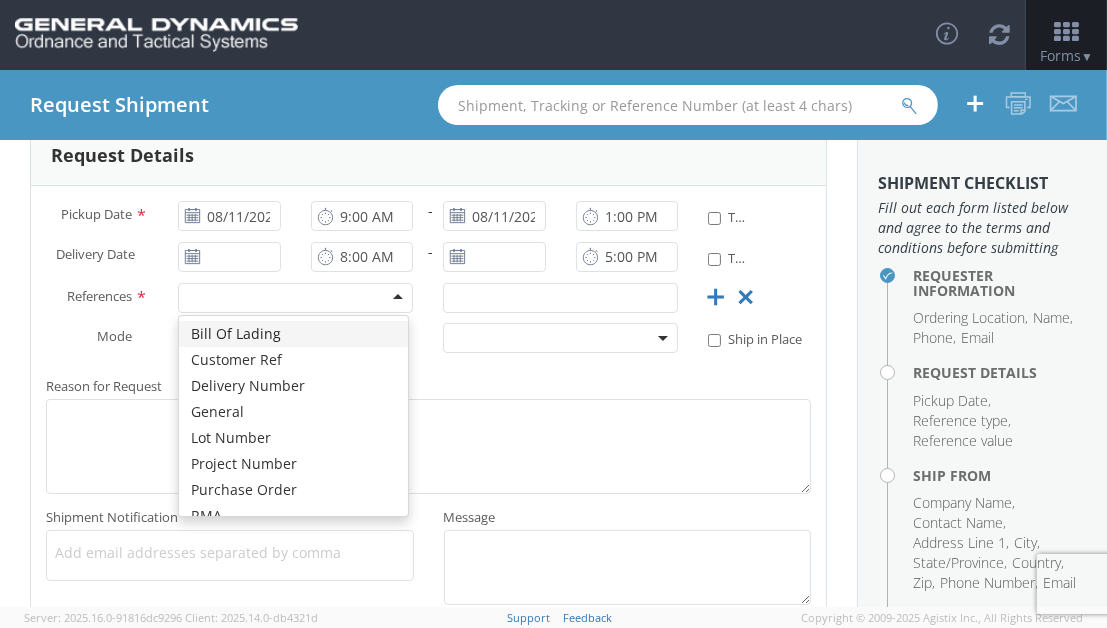 click at bounding box center (295, 298) 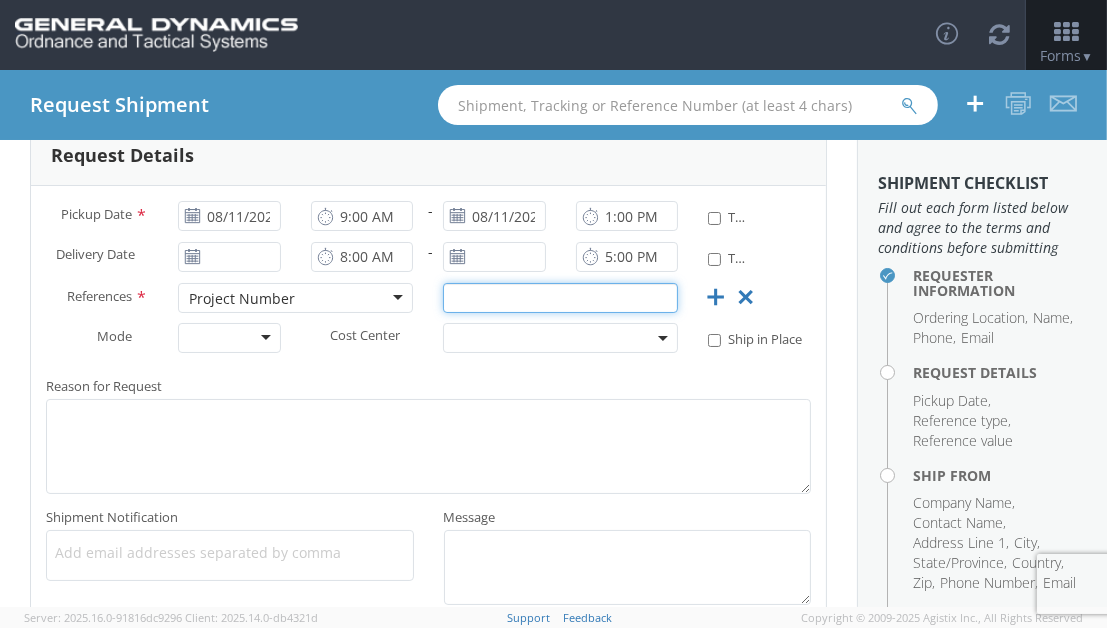 click at bounding box center (560, 298) 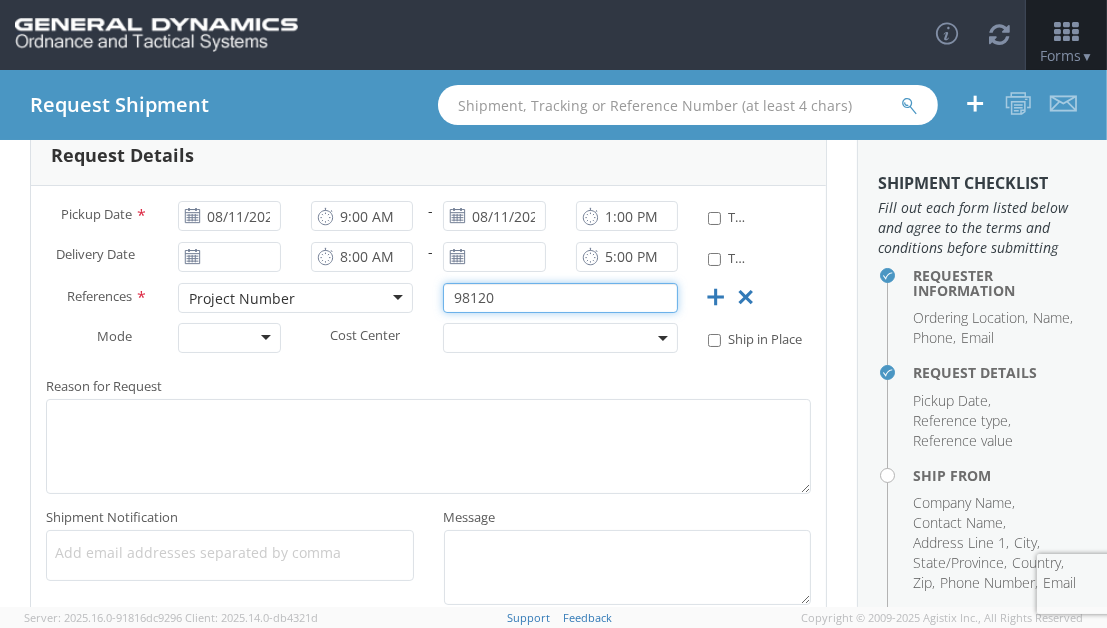 type on "98120" 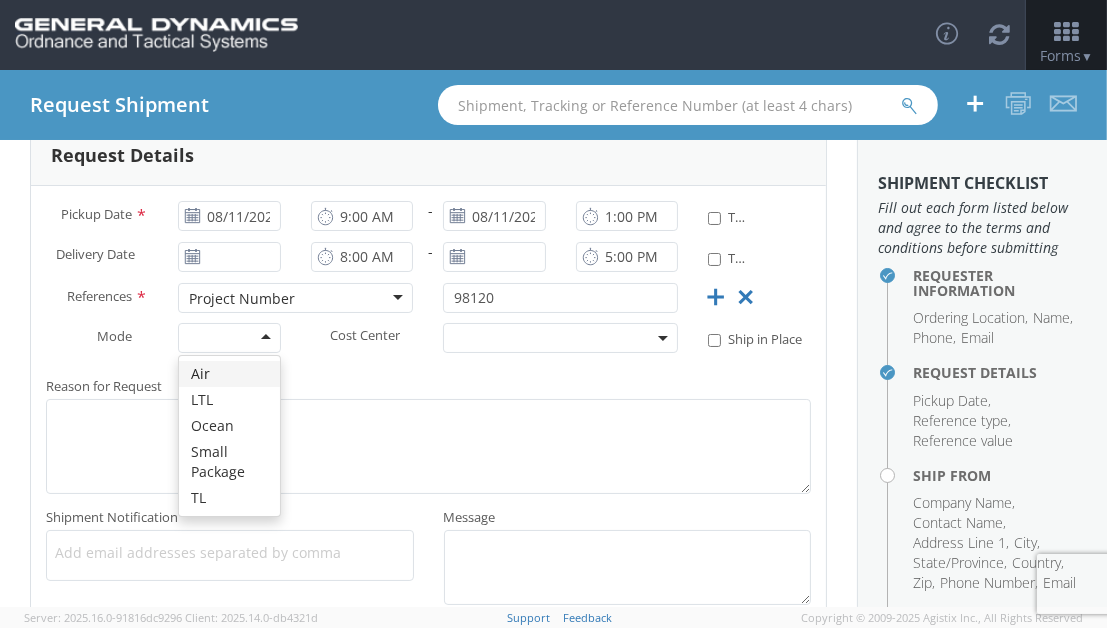 click at bounding box center (229, 338) 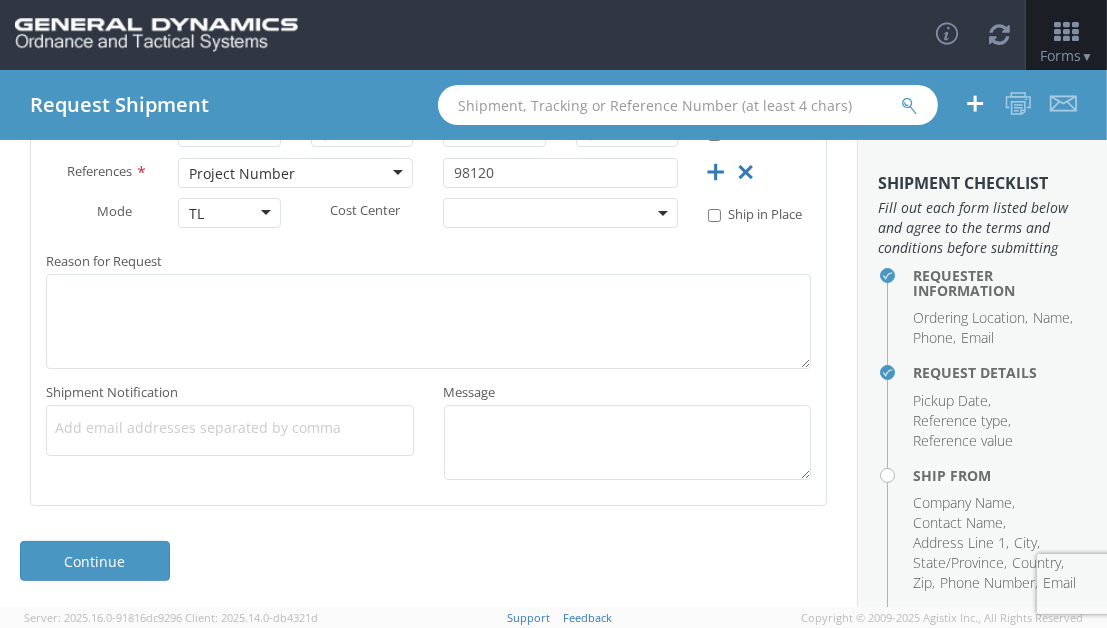 scroll, scrollTop: 545, scrollLeft: 0, axis: vertical 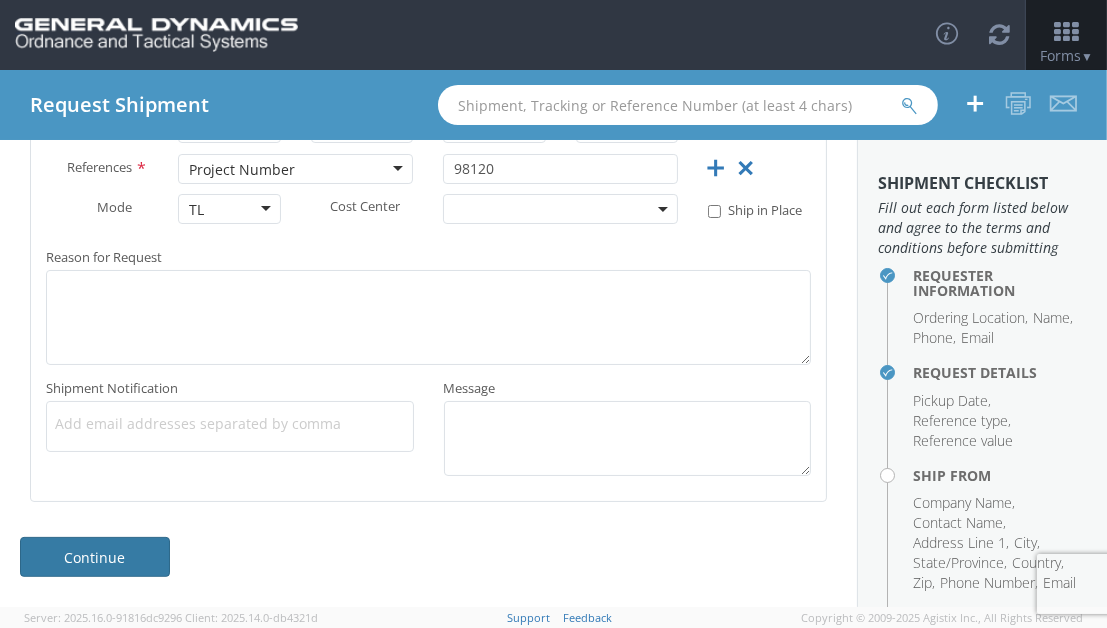 click on "Continue" at bounding box center [95, 557] 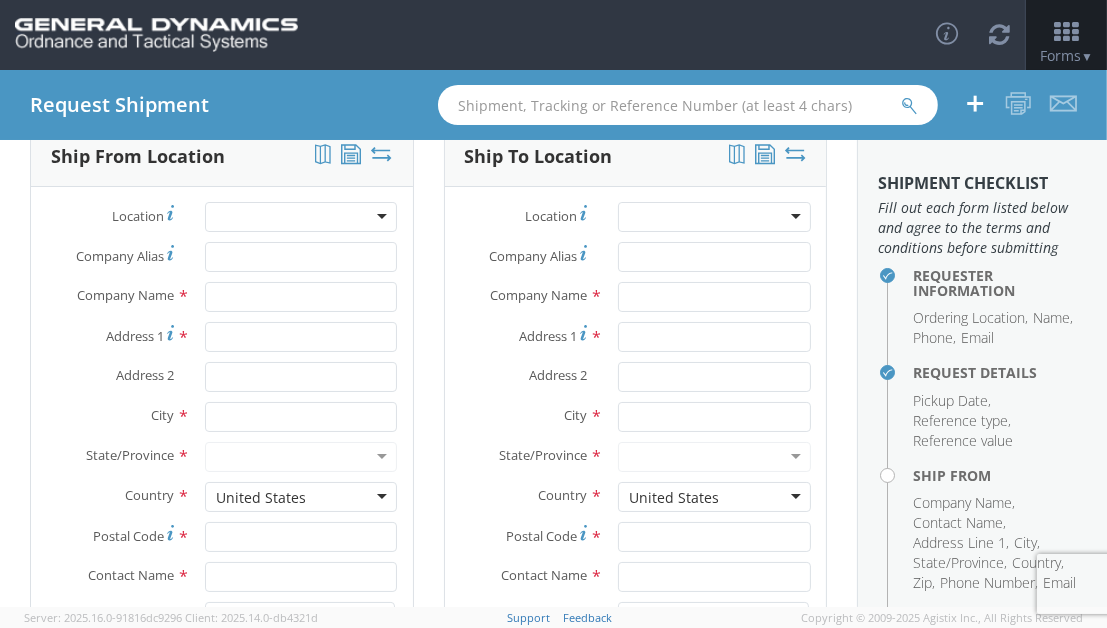 scroll, scrollTop: 0, scrollLeft: 0, axis: both 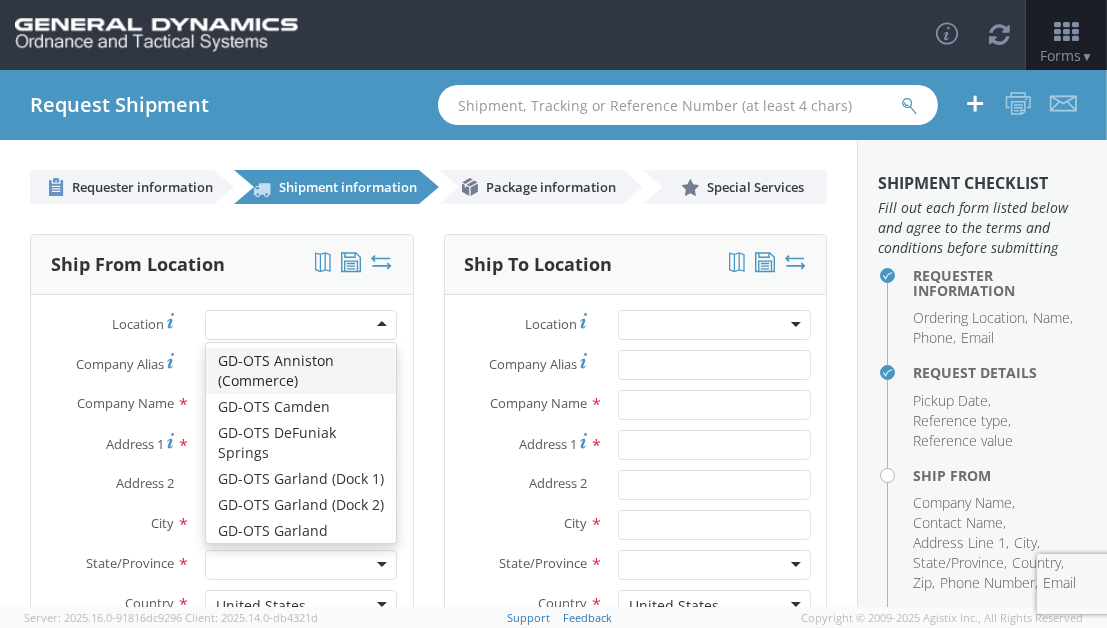 click at bounding box center [301, 325] 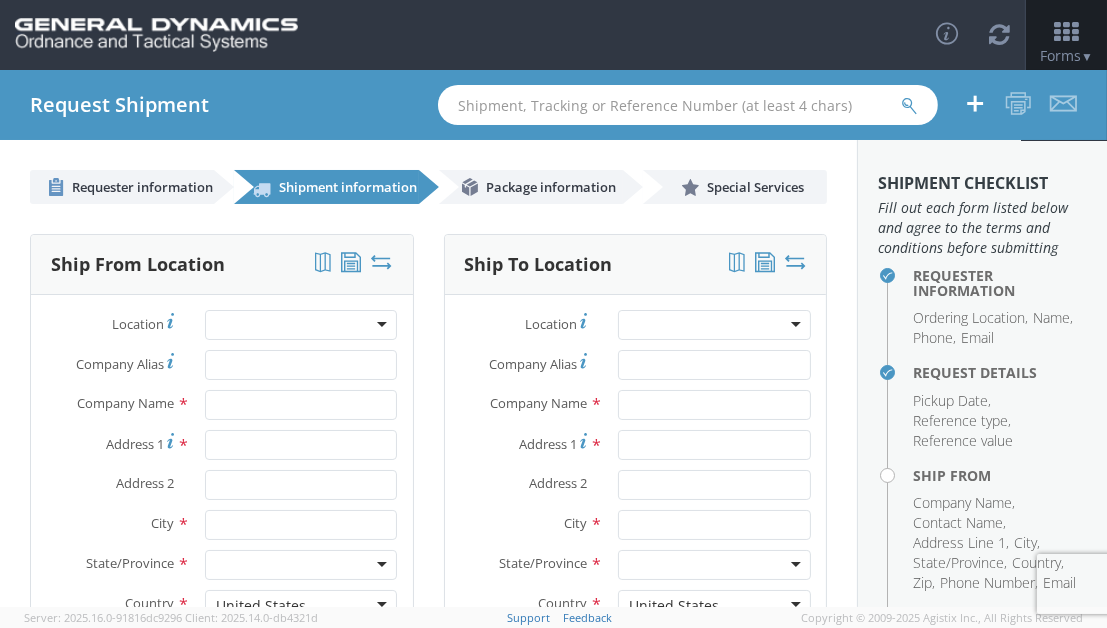click on "Location        *" at bounding box center [110, 323] 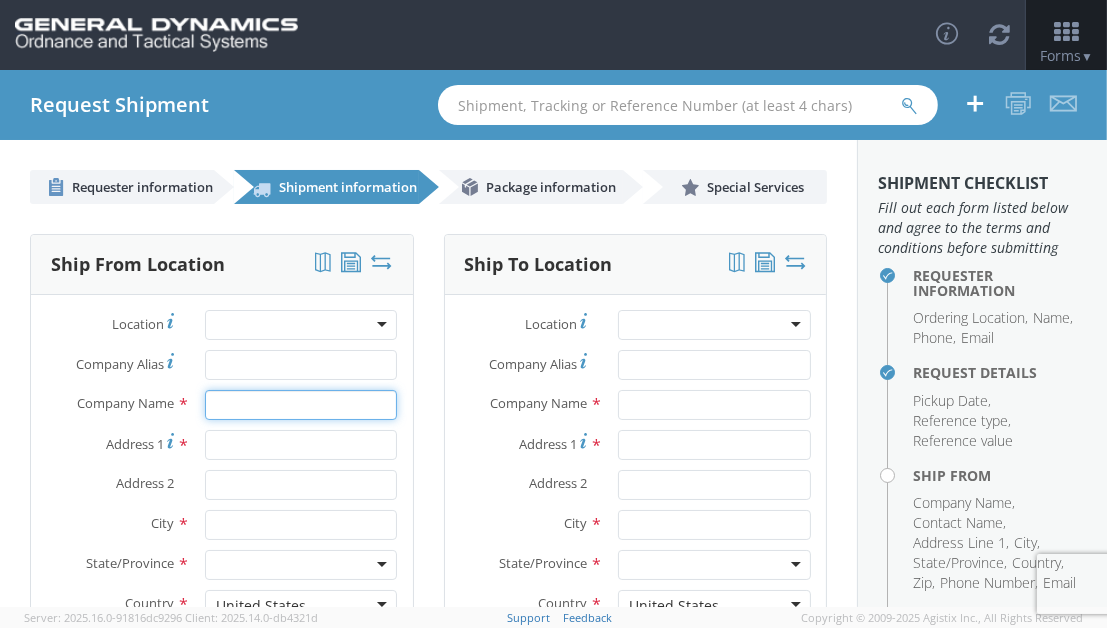 click at bounding box center [301, 405] 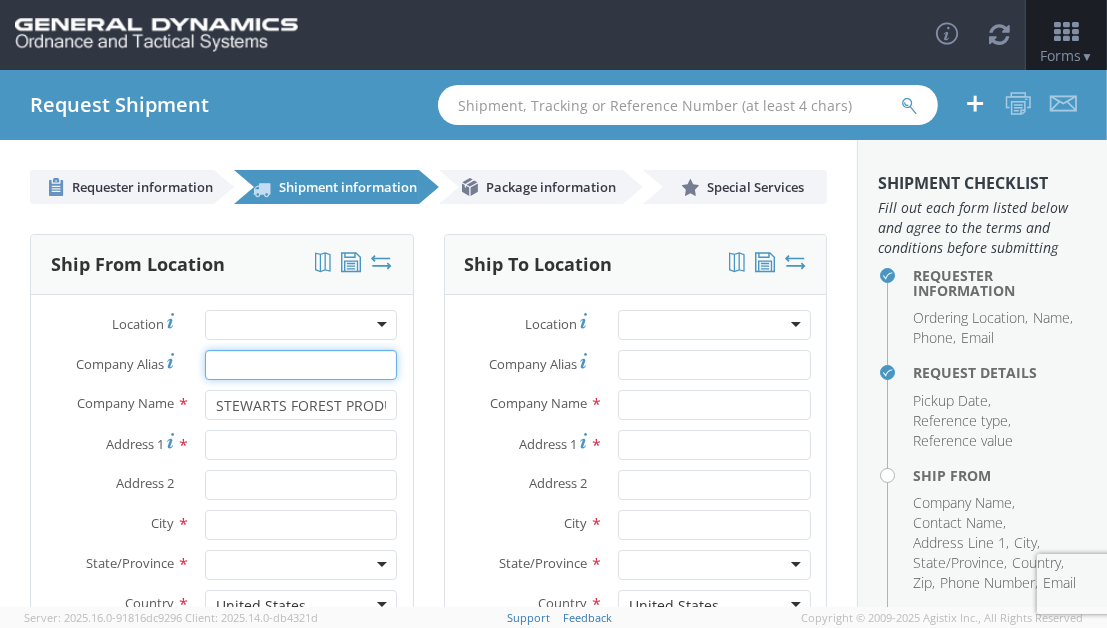 type on "STEWARTS FOREST PRODUCTS" 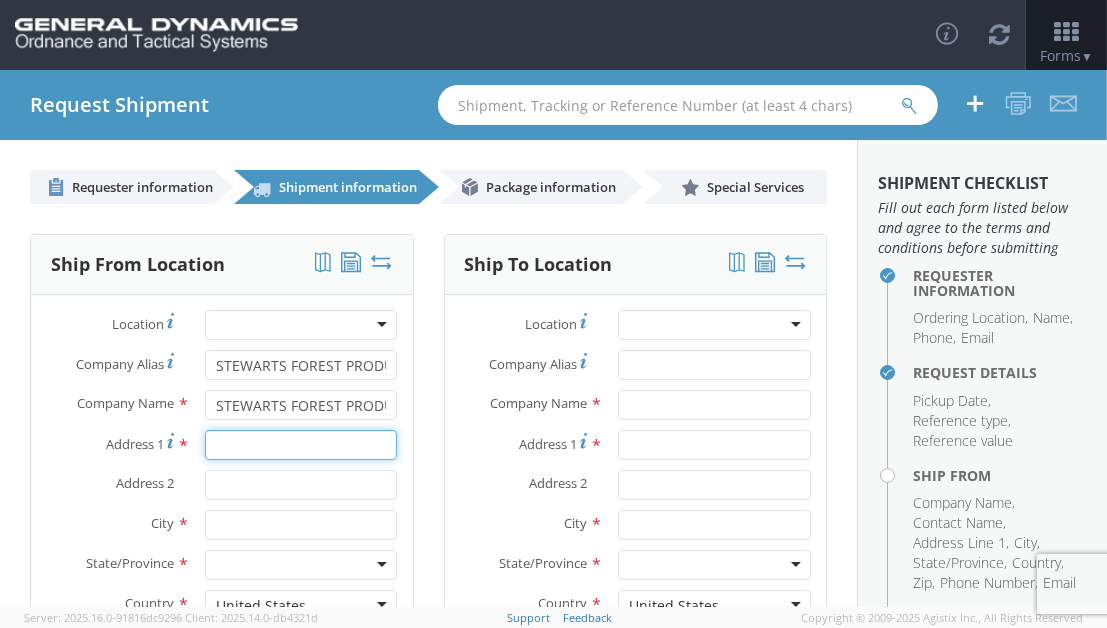 type on "[NUMBER] [STREET]" 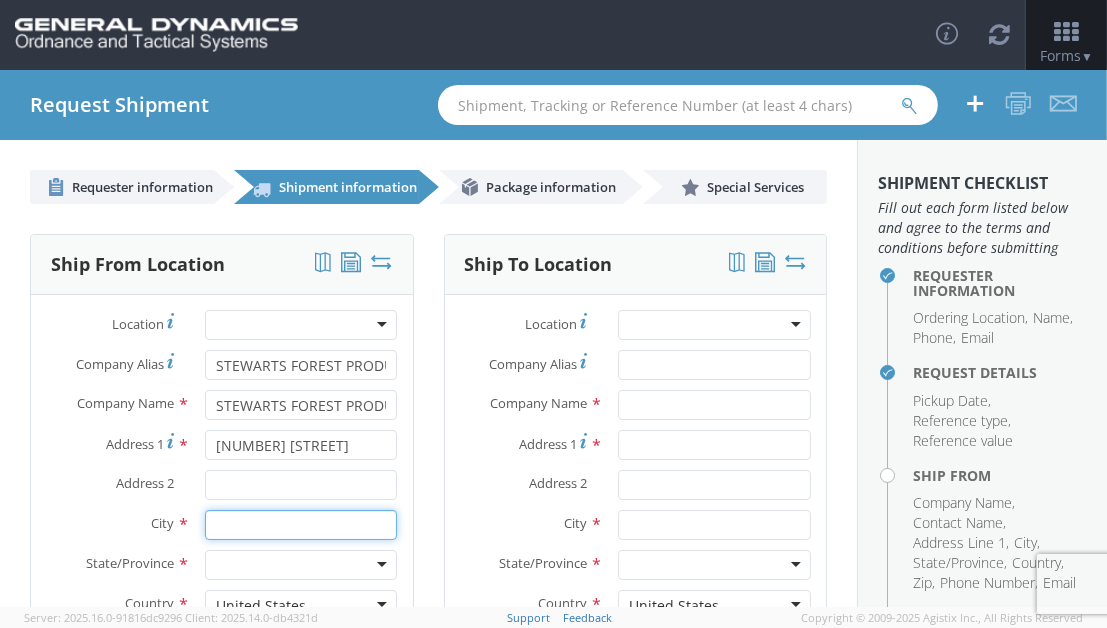 type on "FORT RIPLEY" 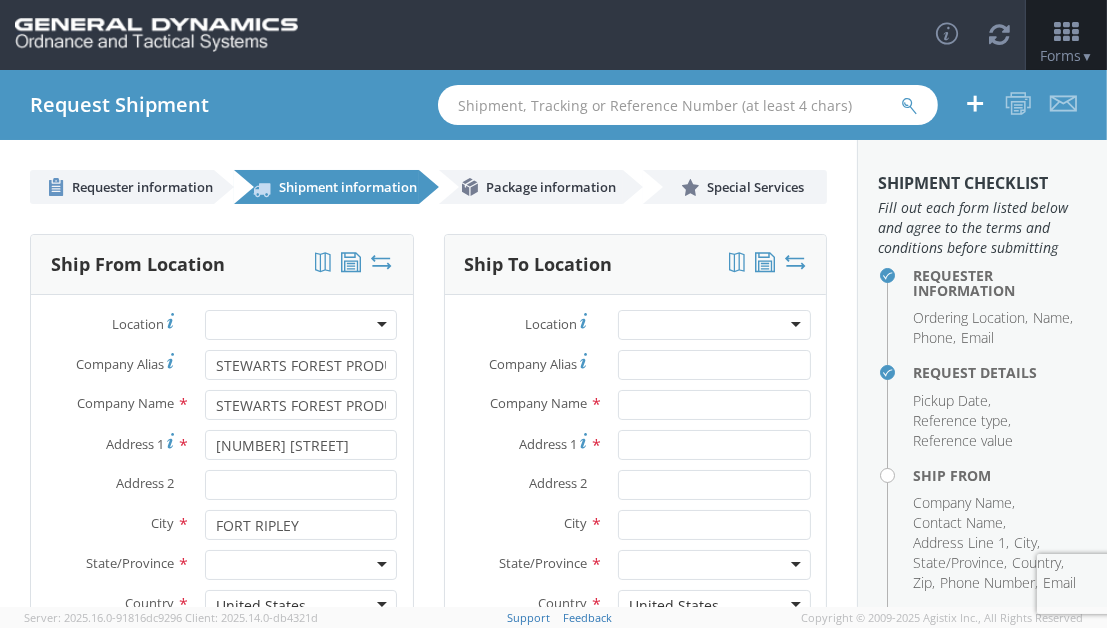 type on "56449" 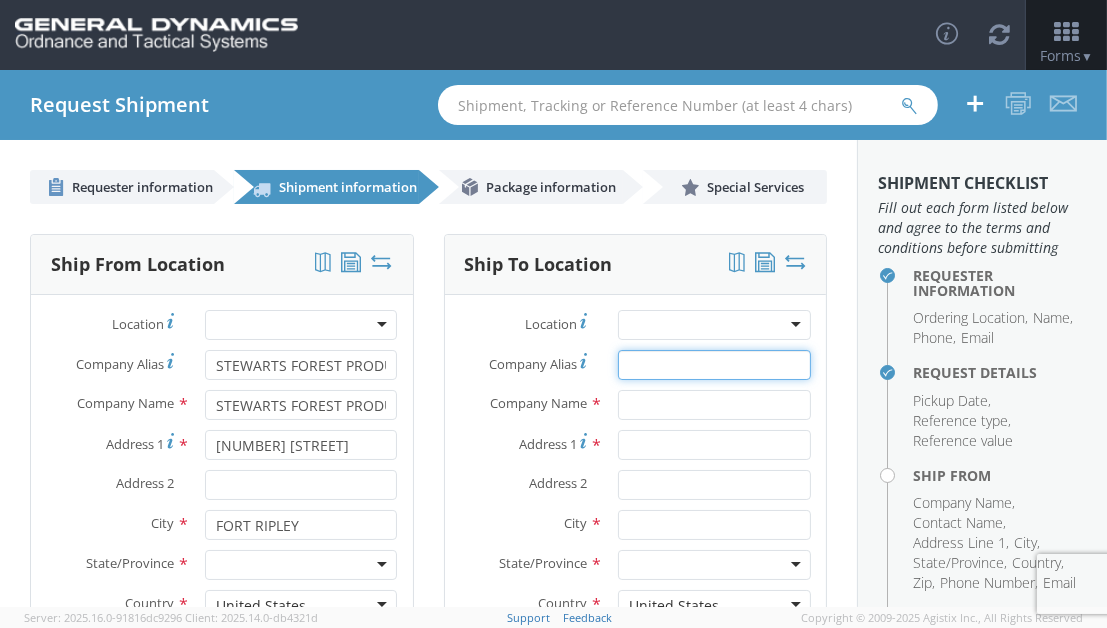 type on "STEWARTS FOREST PRODUCTS" 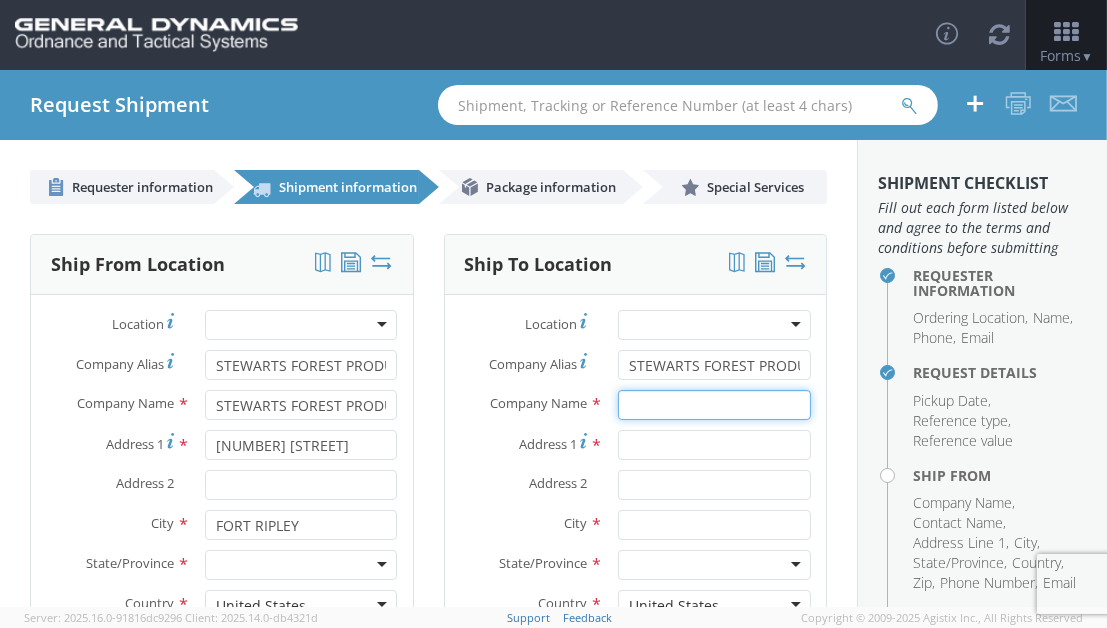 type on "GD-OTS Marion IL" 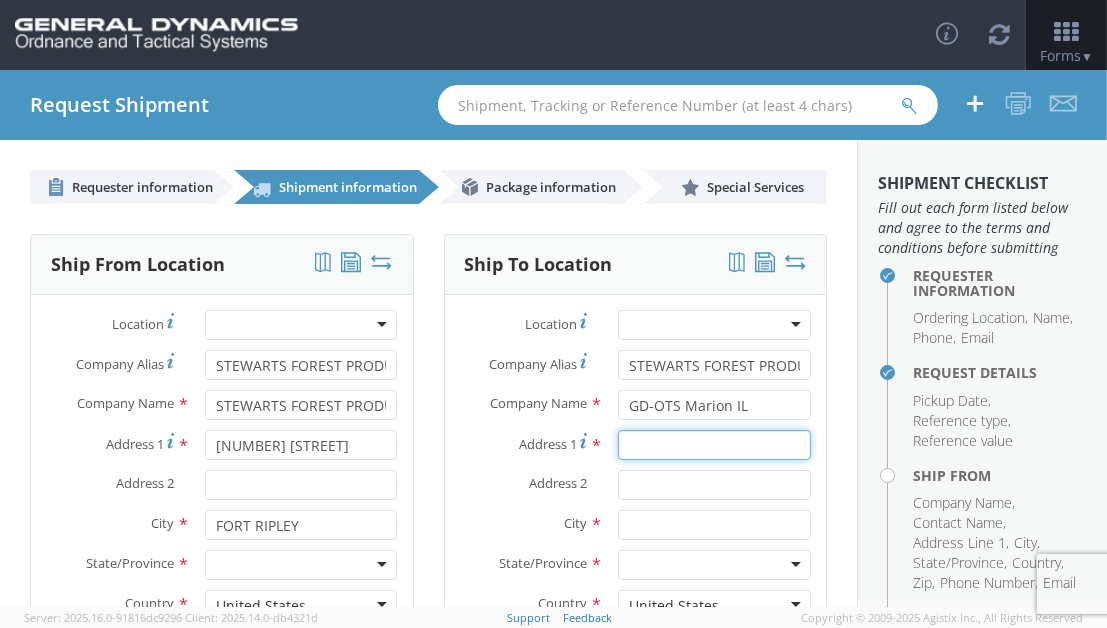 type on "[NUMBER] [STREET]" 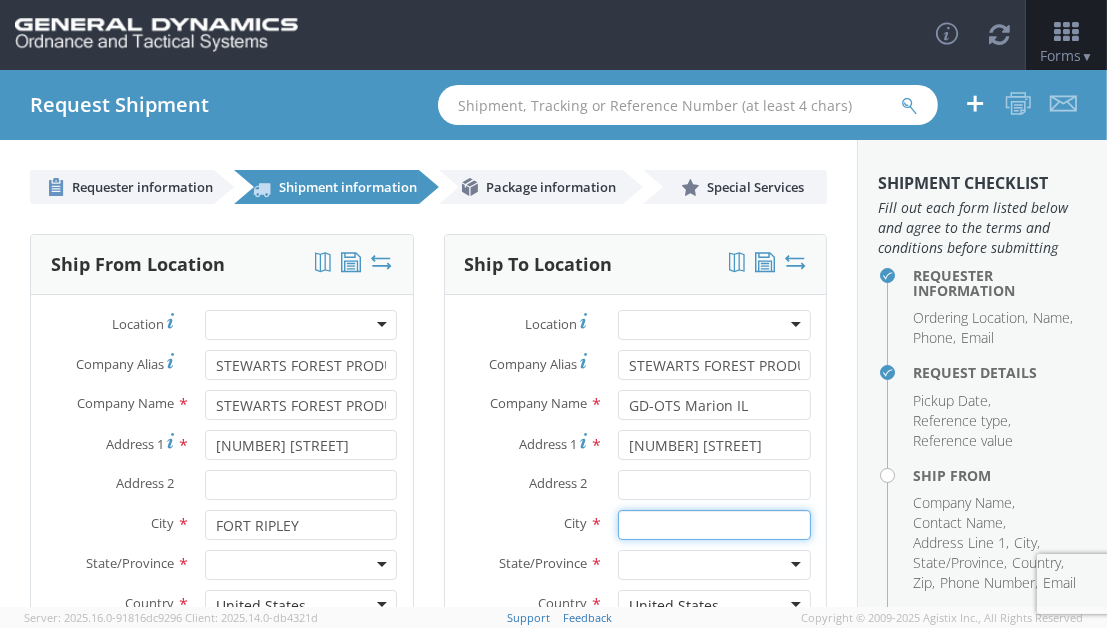 type on "Marion" 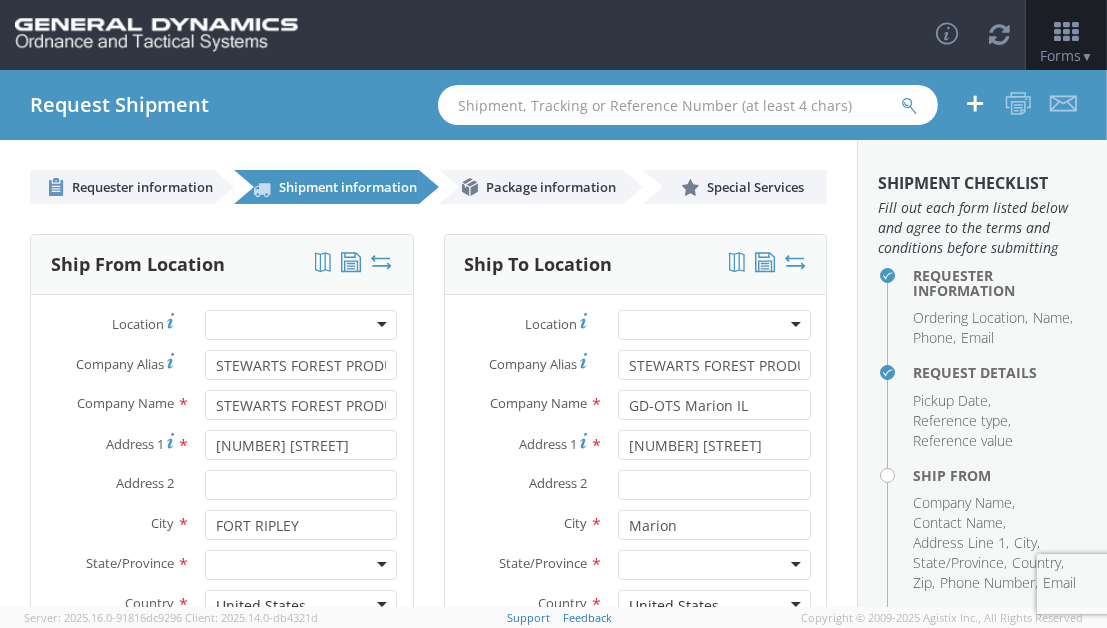type on "62959" 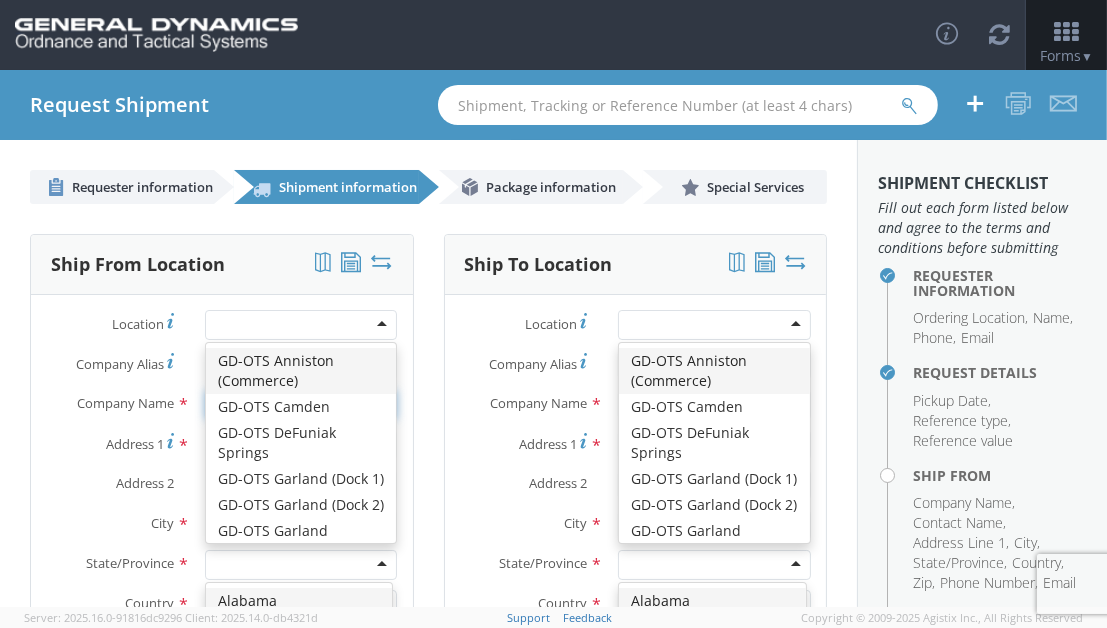 scroll, scrollTop: 8, scrollLeft: 0, axis: vertical 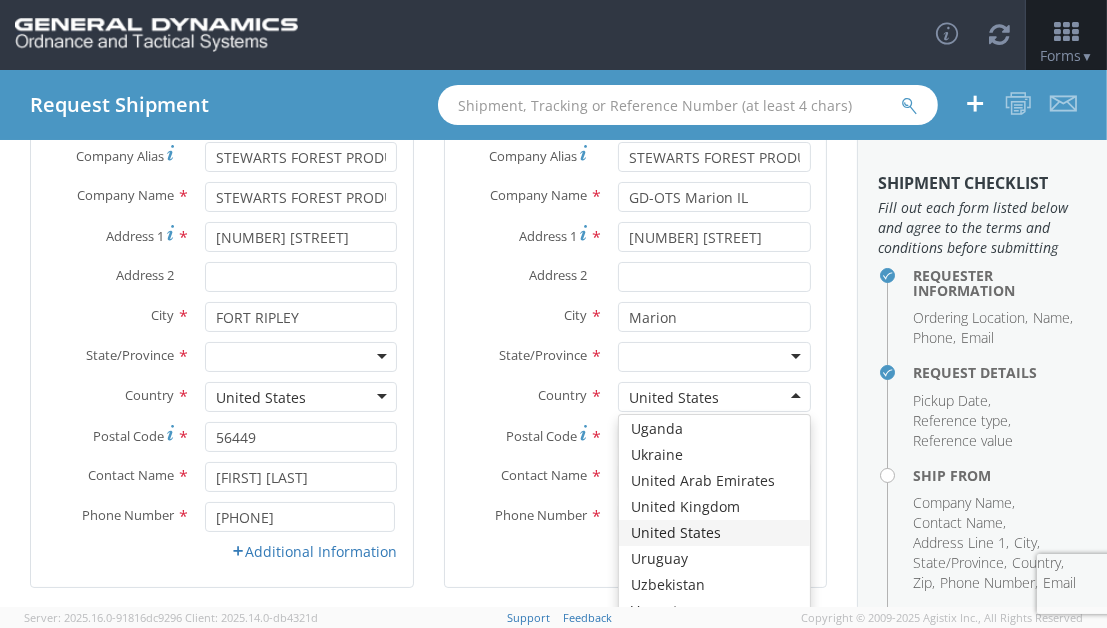 click at bounding box center [301, 357] 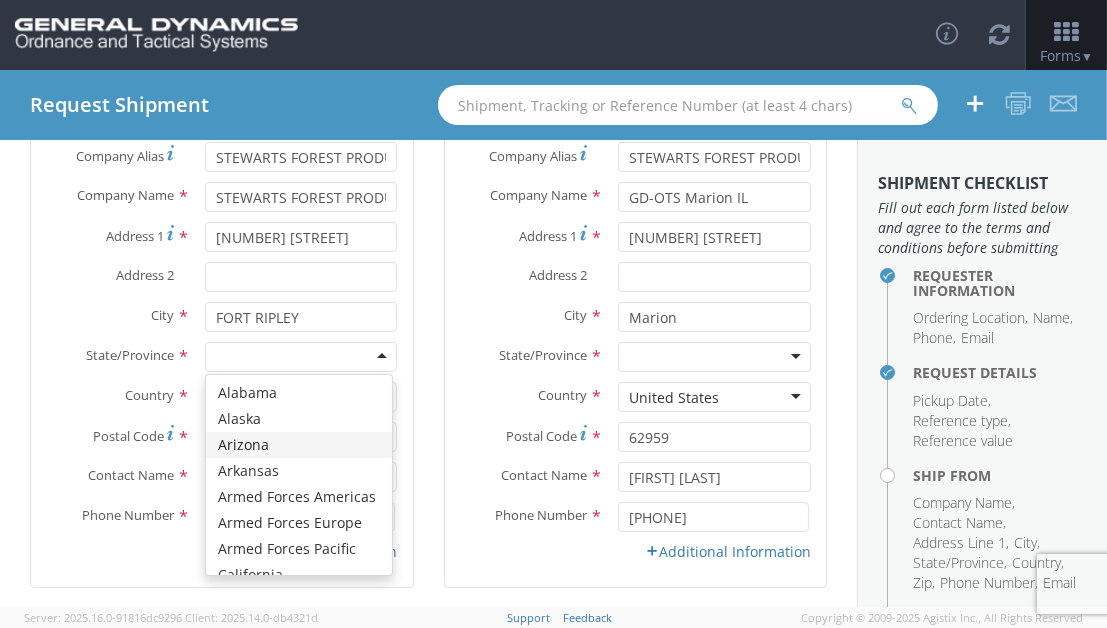 type on "m" 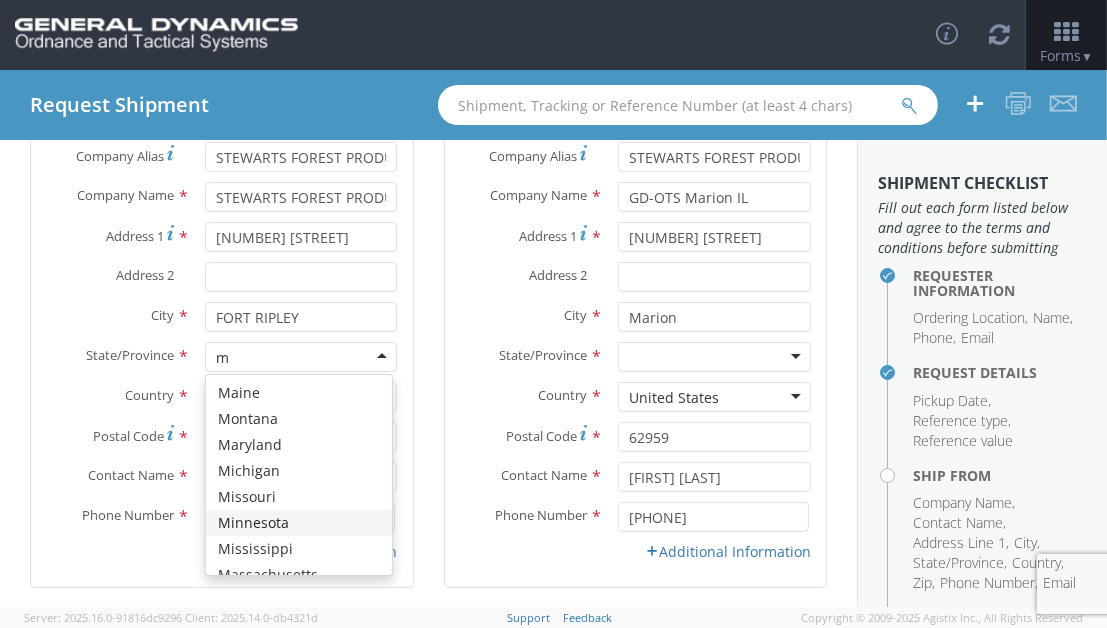 type 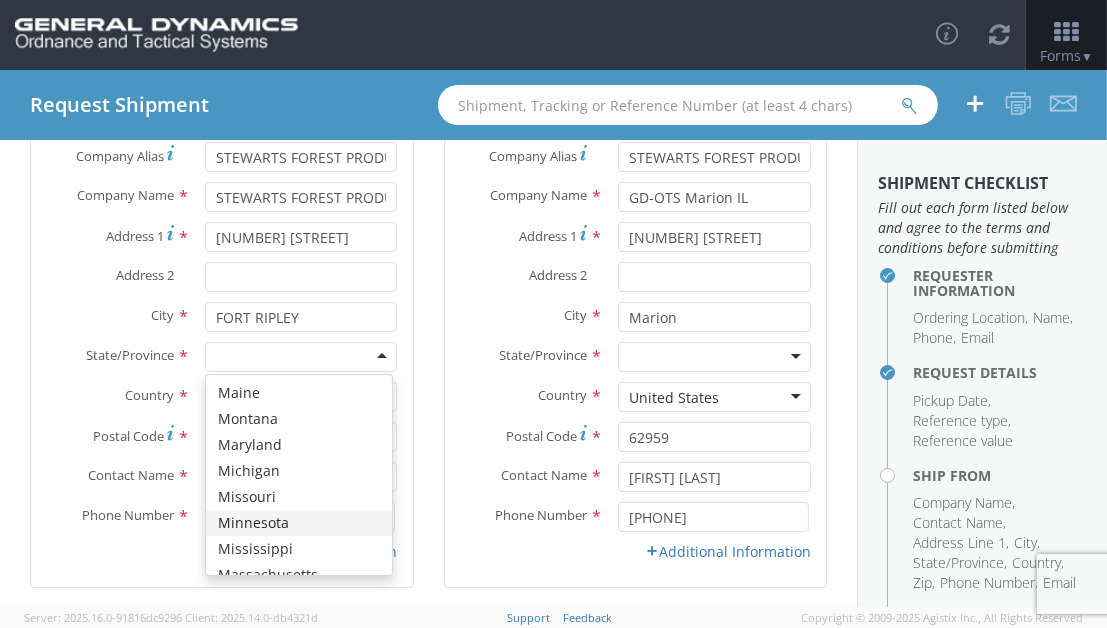 scroll, scrollTop: 0, scrollLeft: 0, axis: both 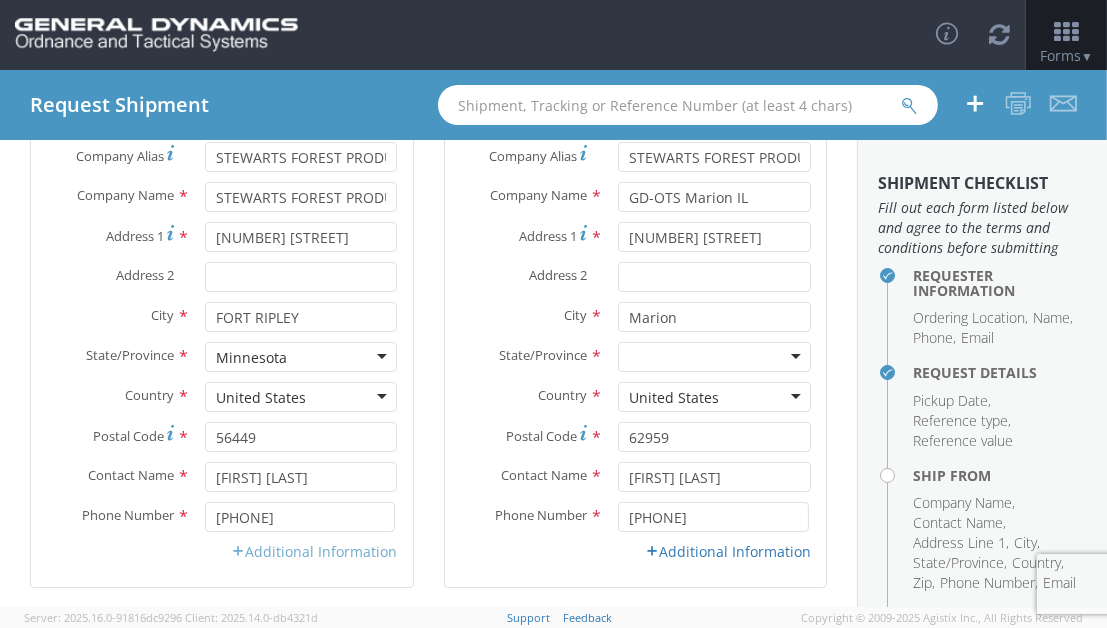 click on "Additional Information" at bounding box center [315, 551] 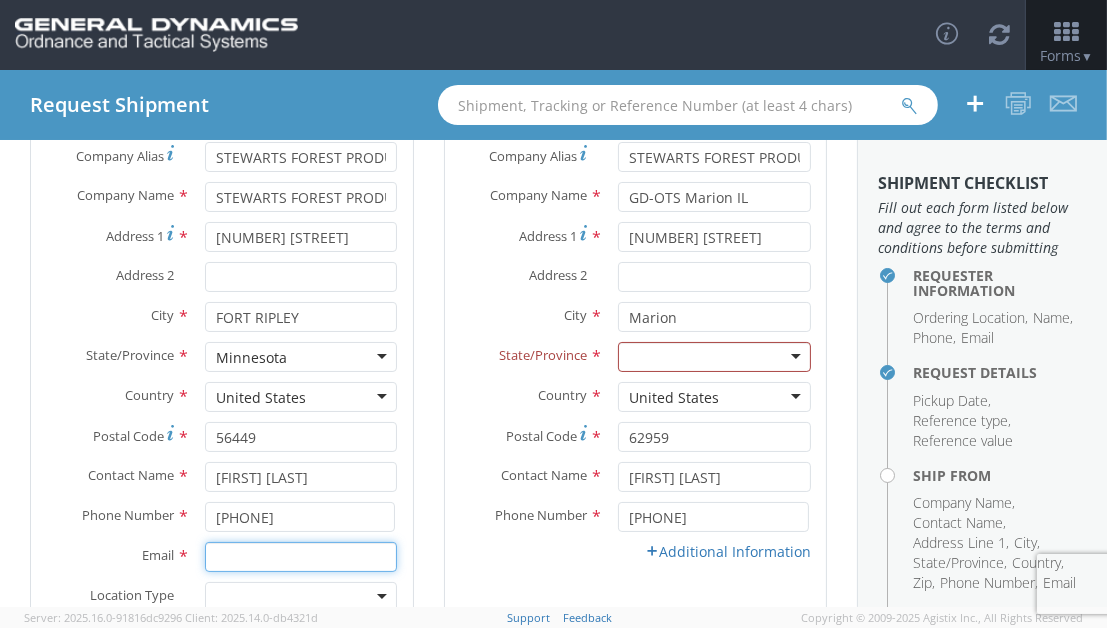 click on "Email        *" at bounding box center [301, 557] 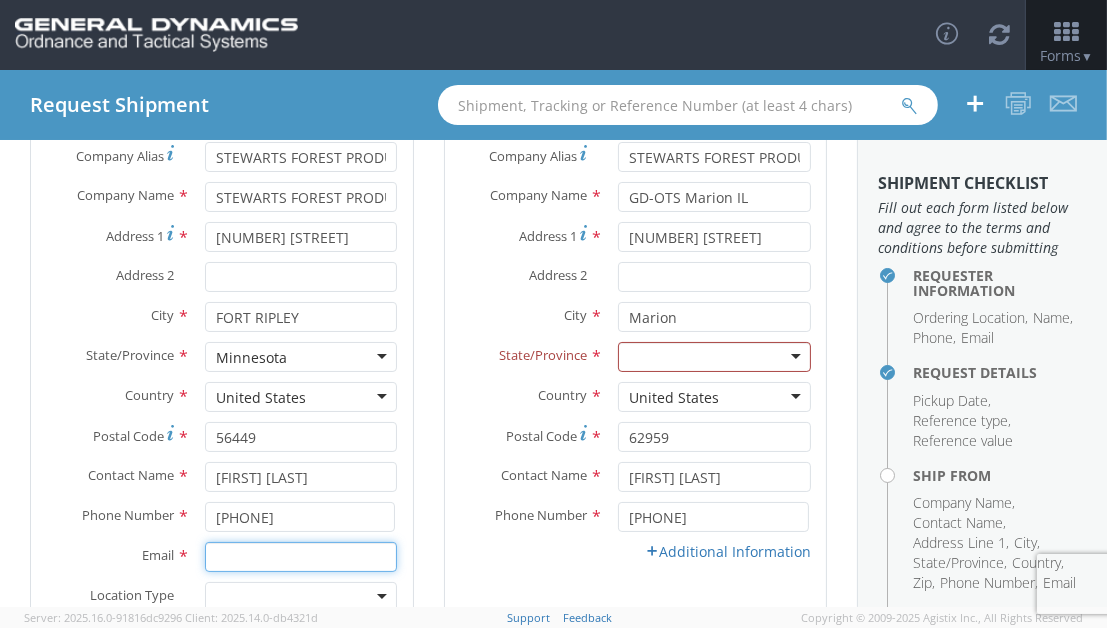 type on "JOEL@example.com" 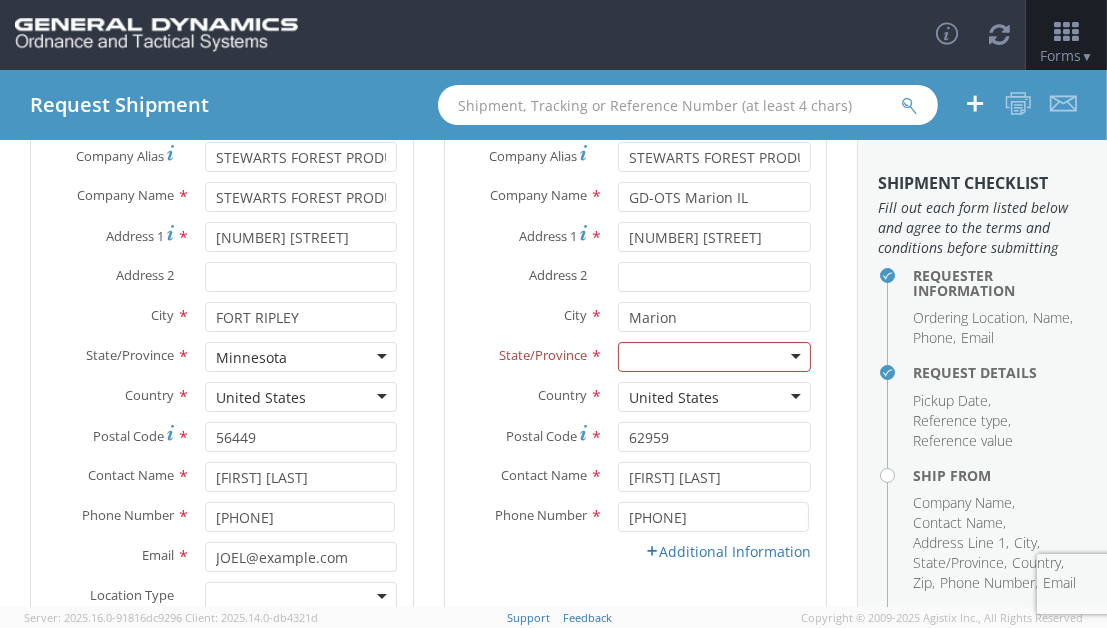 type on "STEWARTS FOREST PRODUCTS" 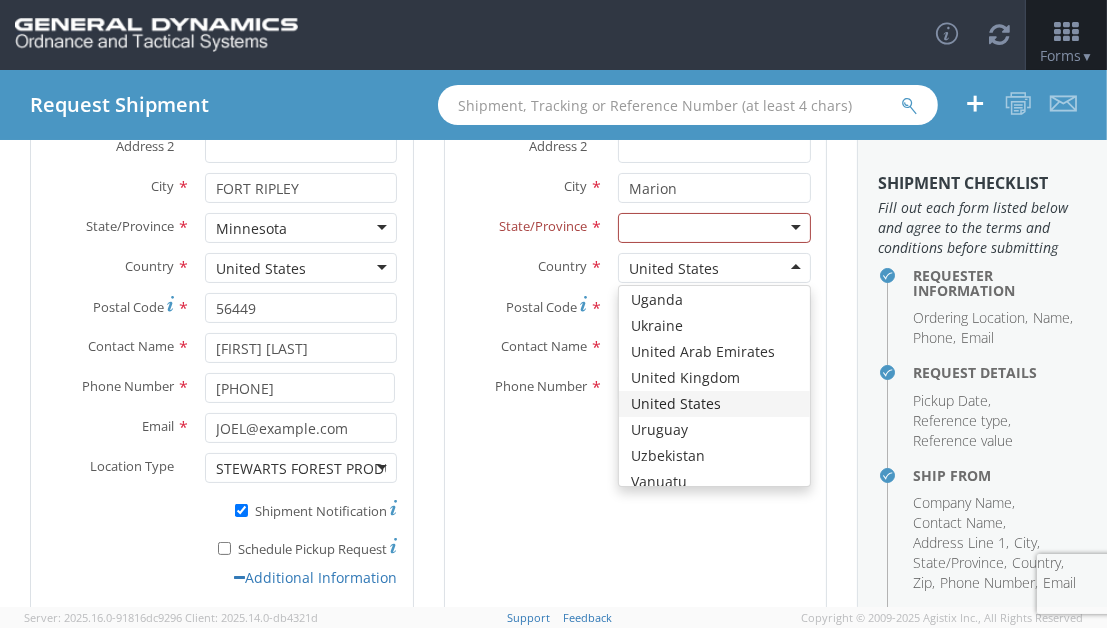 scroll, scrollTop: 341, scrollLeft: 0, axis: vertical 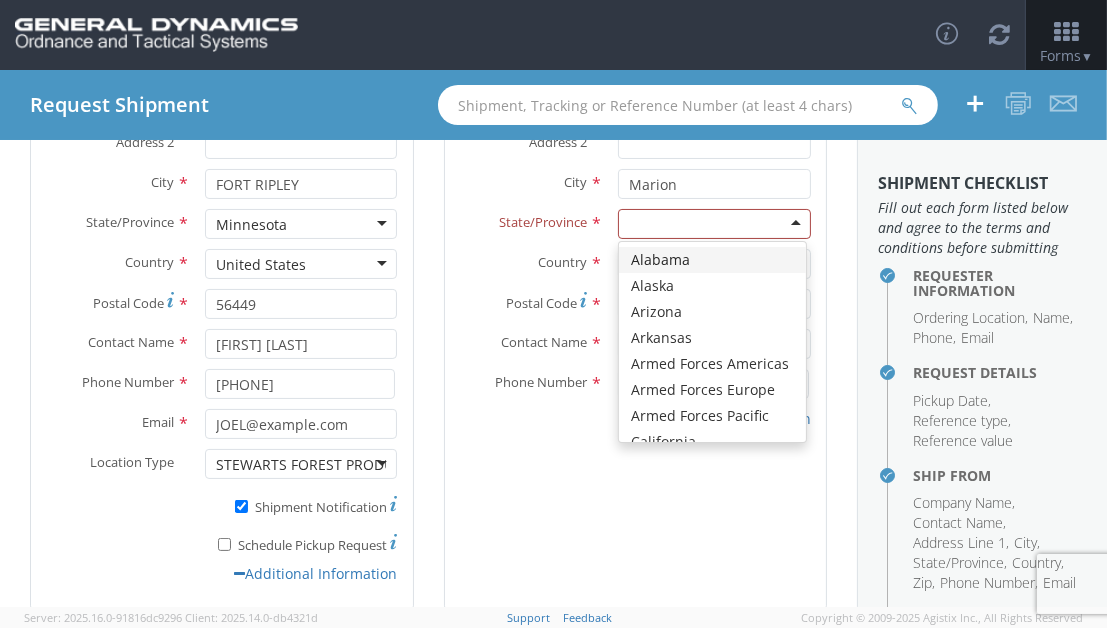 click at bounding box center (714, 224) 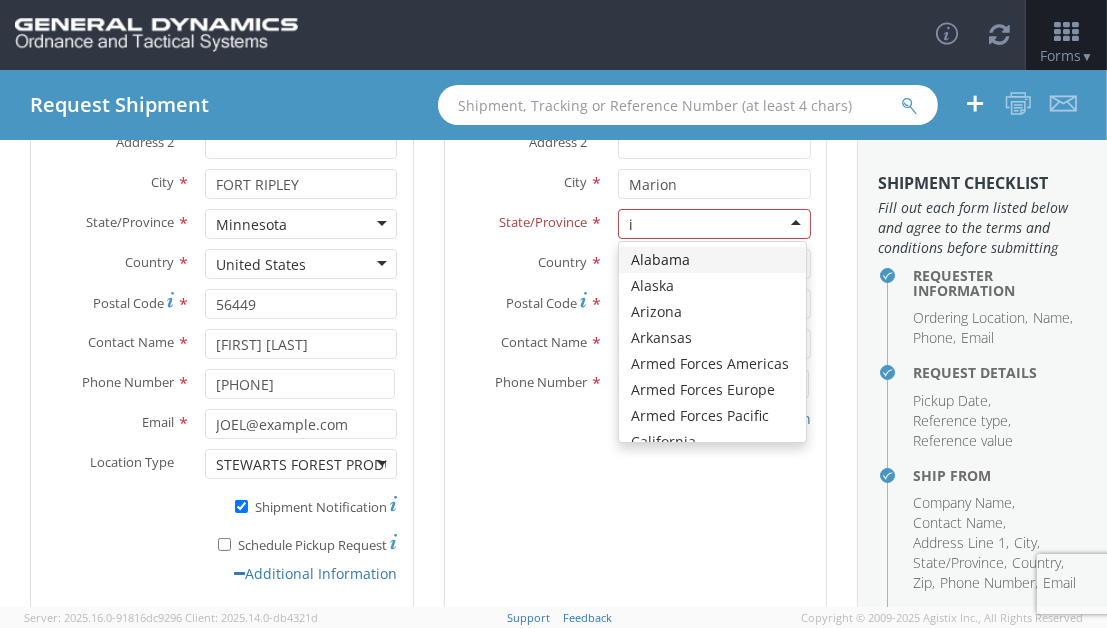 type on "il" 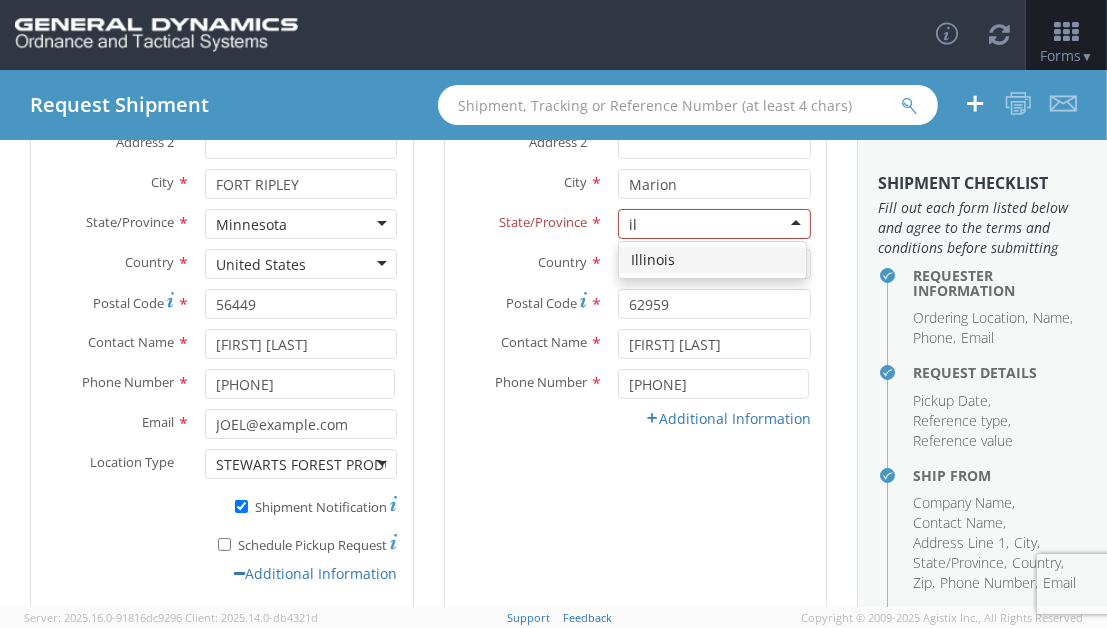 type 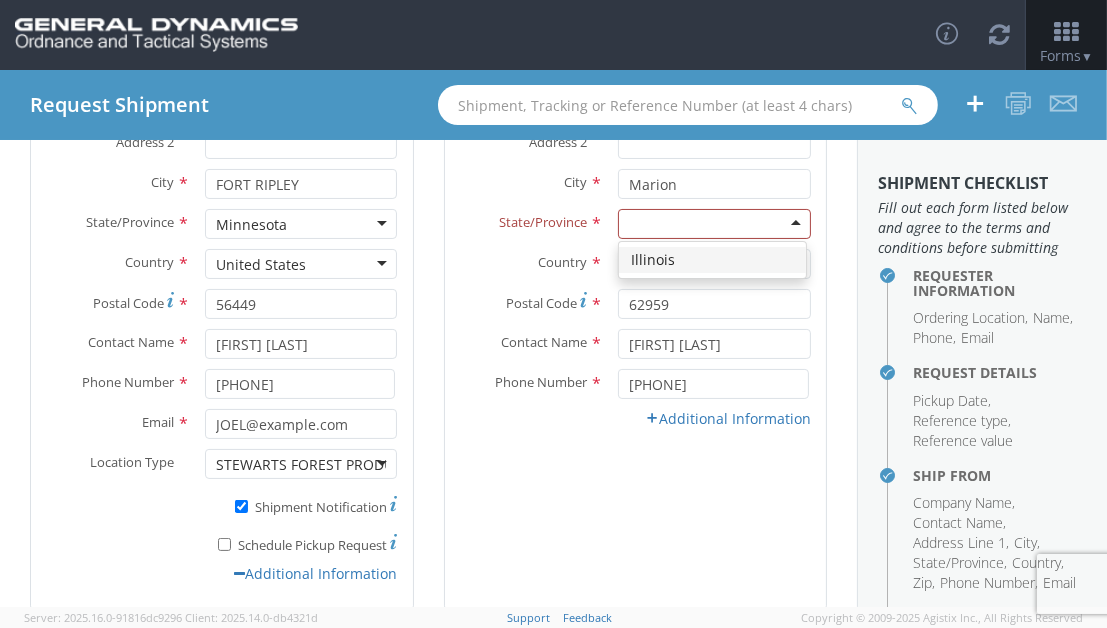 scroll, scrollTop: 0, scrollLeft: 0, axis: both 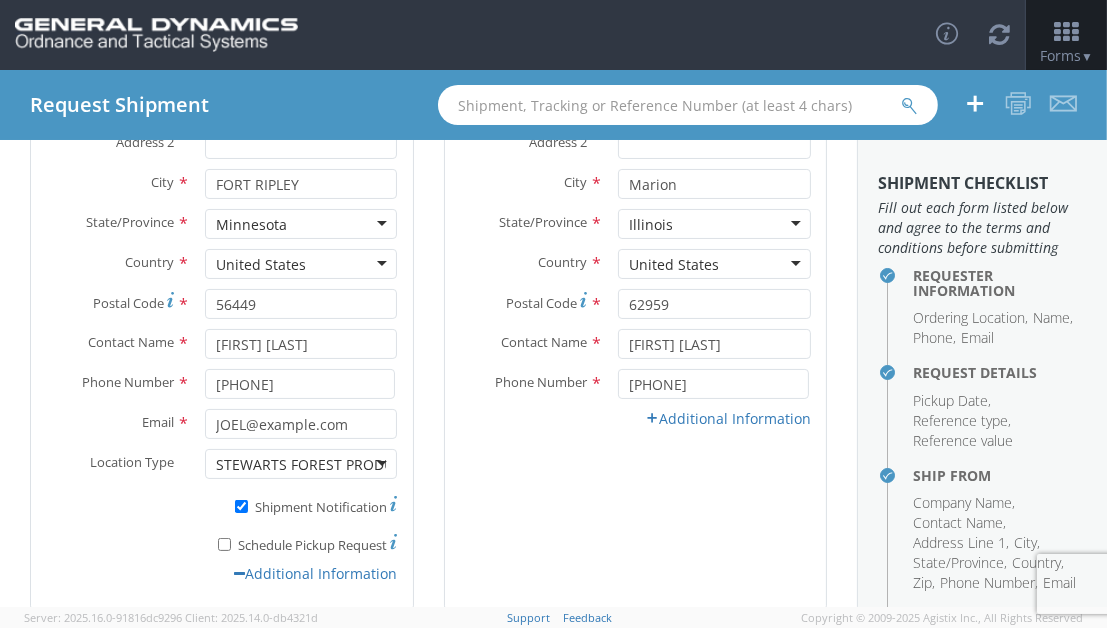 click at bounding box center (301, 464) 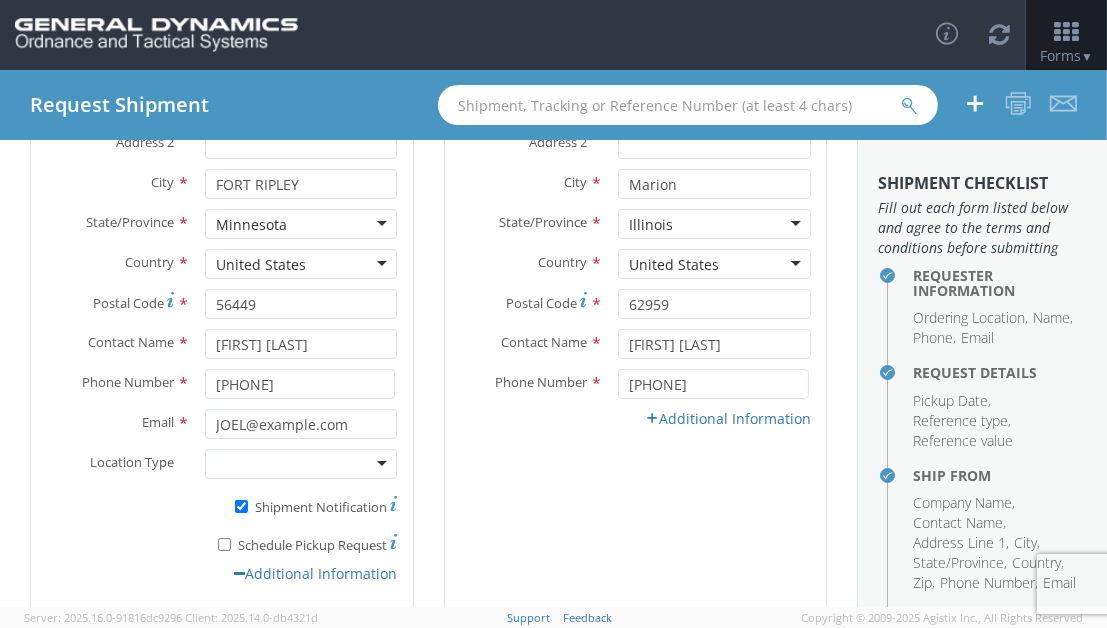 drag, startPoint x: 538, startPoint y: 485, endPoint x: 526, endPoint y: 487, distance: 12.165525 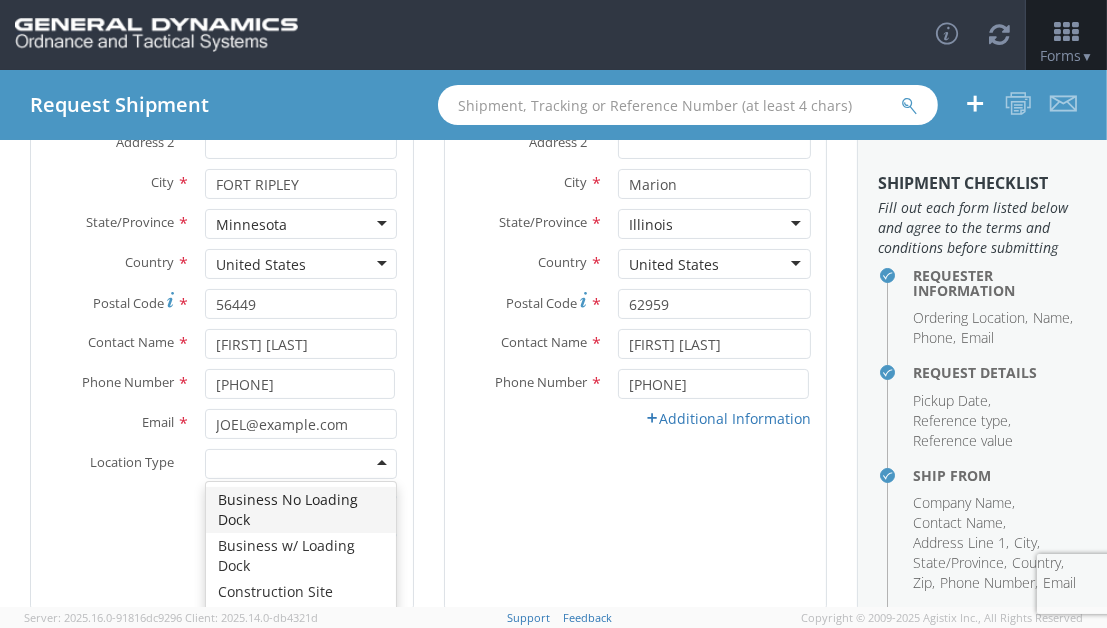 click at bounding box center [301, 464] 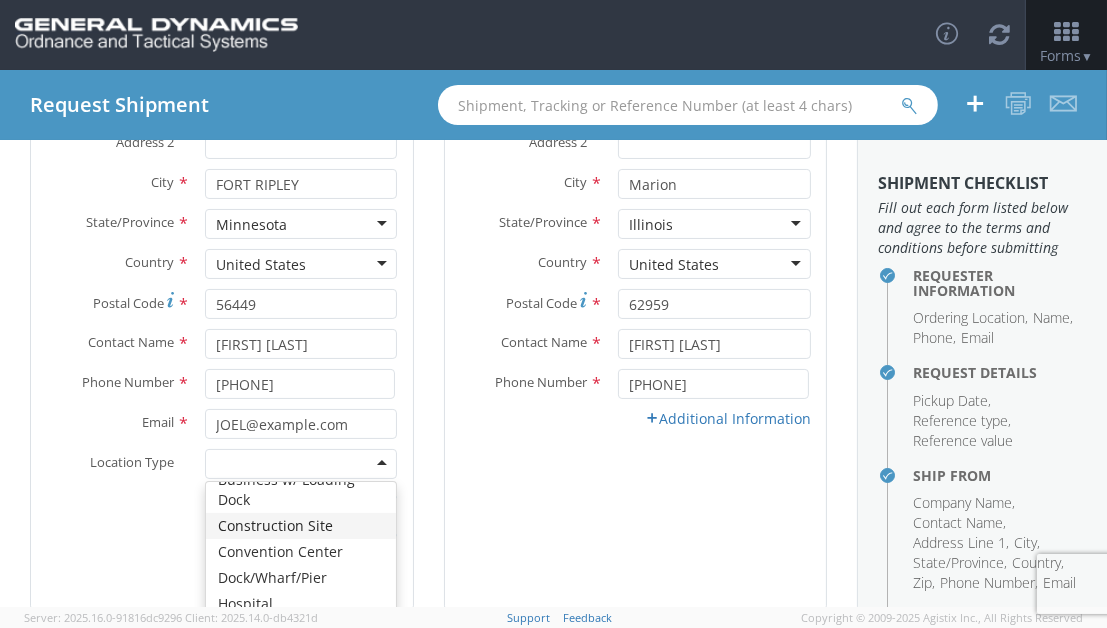 scroll, scrollTop: 0, scrollLeft: 0, axis: both 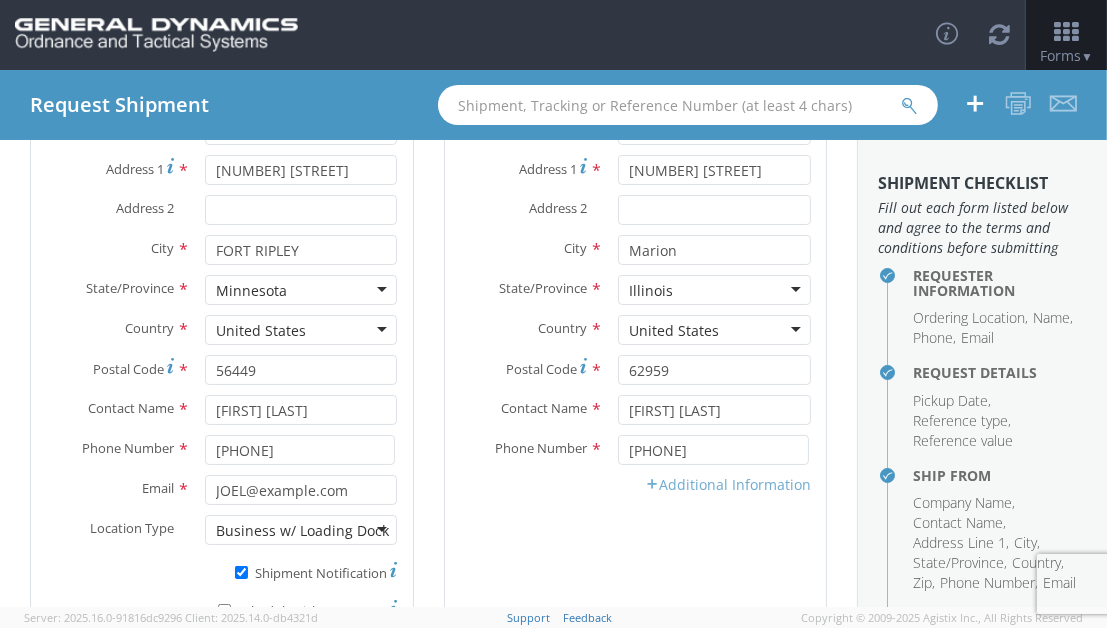 click on "Additional Information" at bounding box center [728, 484] 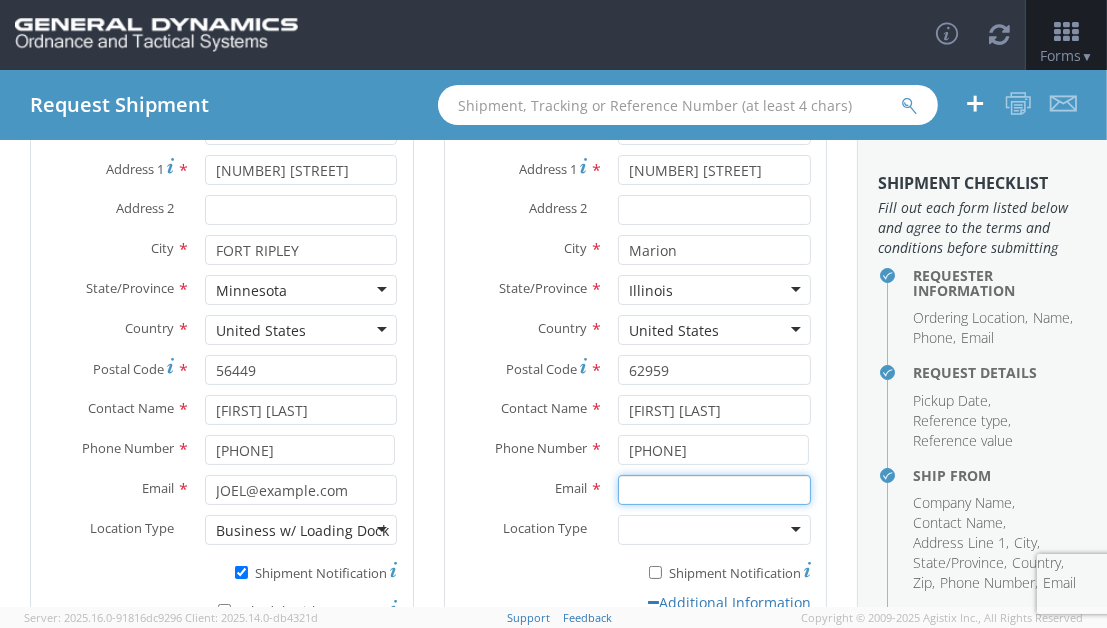 click on "Email        *" at bounding box center [714, 490] 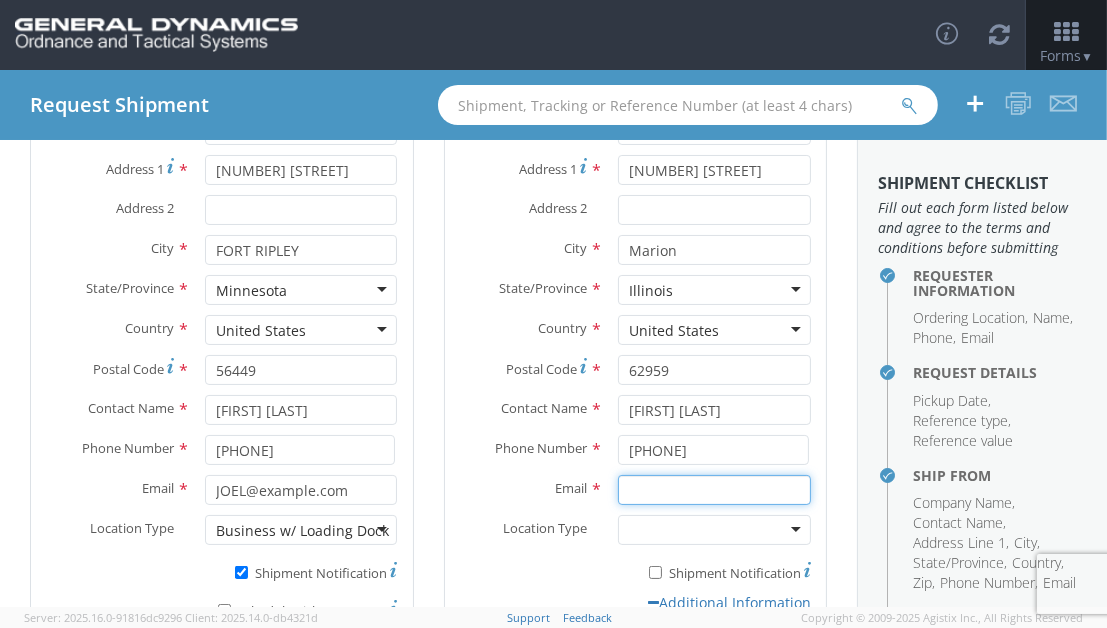 type on "RUSSELL.BORUM@example.com" 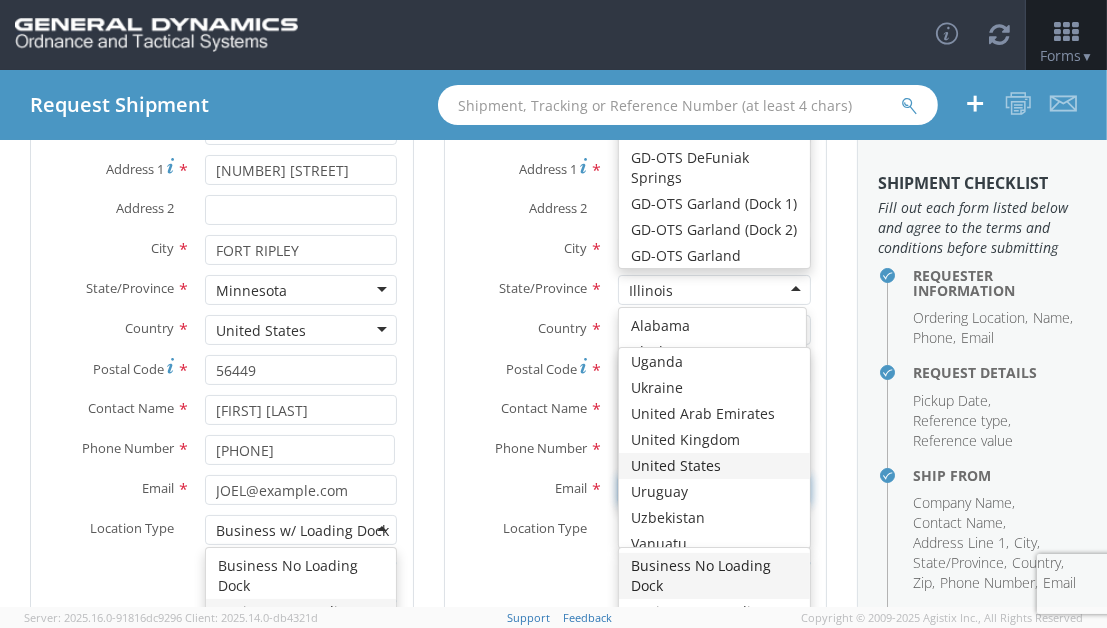 scroll, scrollTop: 432, scrollLeft: 0, axis: vertical 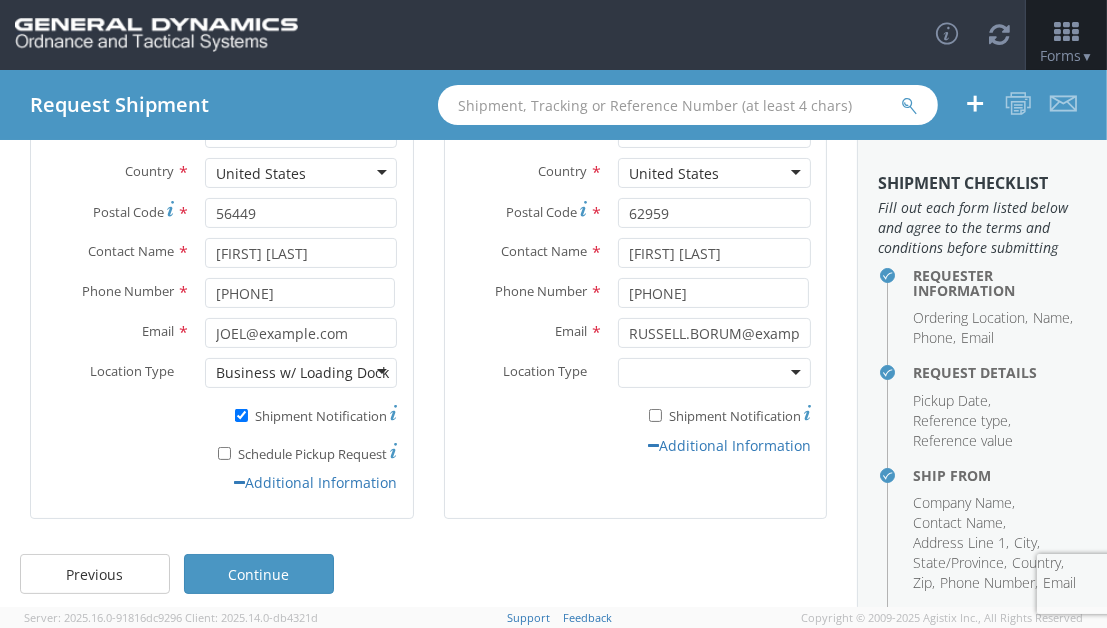 click on "Location        *             GD-OTS Anniston (Commerce) GD-OTS Camden GD-OTS DeFuniak Springs GD-OTS Garland (Dock 1) GD-OTS Garland (Dock 2) GD-OTS Garland (Glenbrook) GD-OTS Hanover Township GD-OTS Herrin (Marion) GD-OTS Huntsville 2 GD-OTS Joplin GD-OTS Marion IL GD-OTS Master Location GD-OTS Mesquite GD-OTS Moses Lake GD-OTS Niceville GD-OTS Picatinny GD-OTS Red Lion GD-OTS San Diego GD-OTS Scranton GD-OTS Seattle GD-OTS St. Marks Powder GD-OTS St. Petersburg (Headquarters) GD-OTS Wilkes-Barre GDAS Hampton / Woodbury GDAS Jericho GDAS Saco GDAS Springboro GDAS Williston Lincoln                                               Company Alias        *       STEWARTS FOREST PRODUCTS                                                     Company Name        *           GD-OTS Marion IL
searching...
Address 1        *       [NUMBER] [STREET]                                                     Address 2" at bounding box center [636, 172] 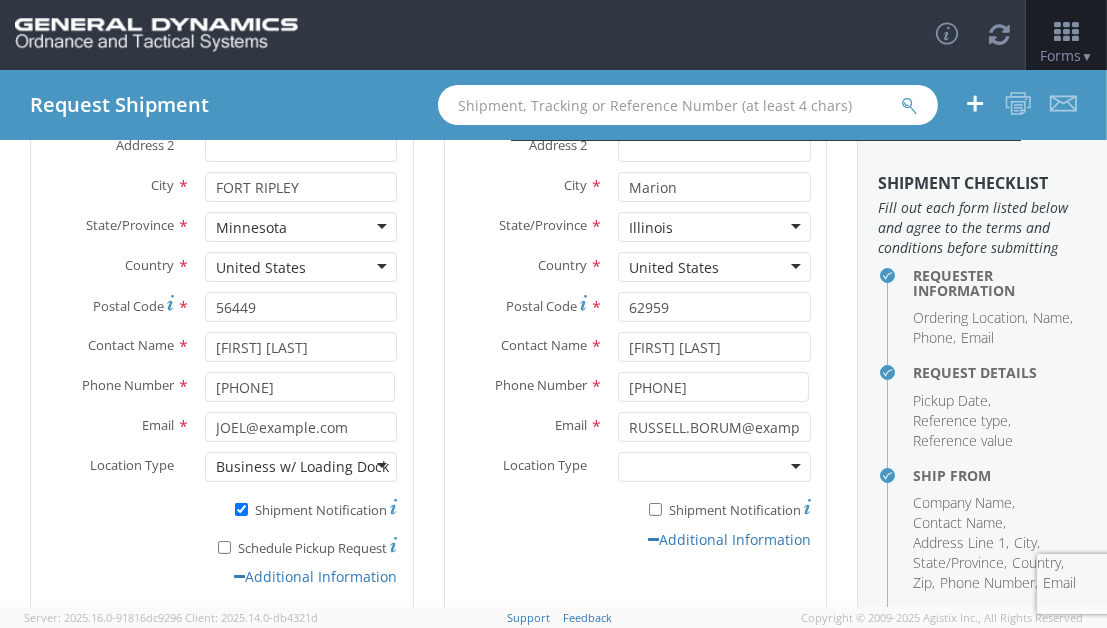 scroll, scrollTop: 449, scrollLeft: 0, axis: vertical 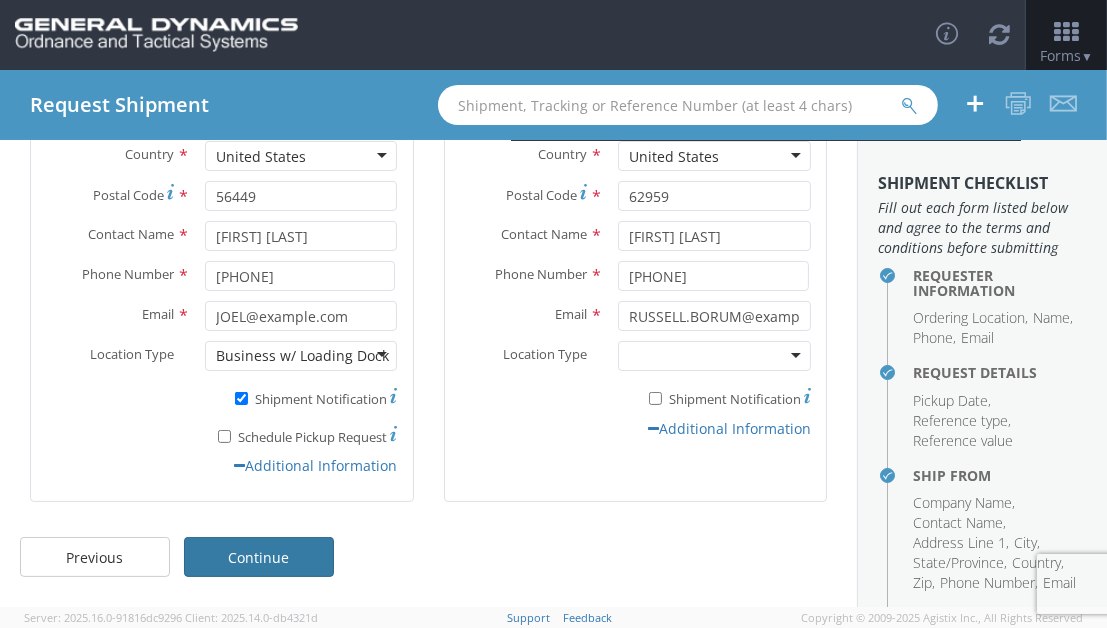 click on "Continue" at bounding box center (259, 557) 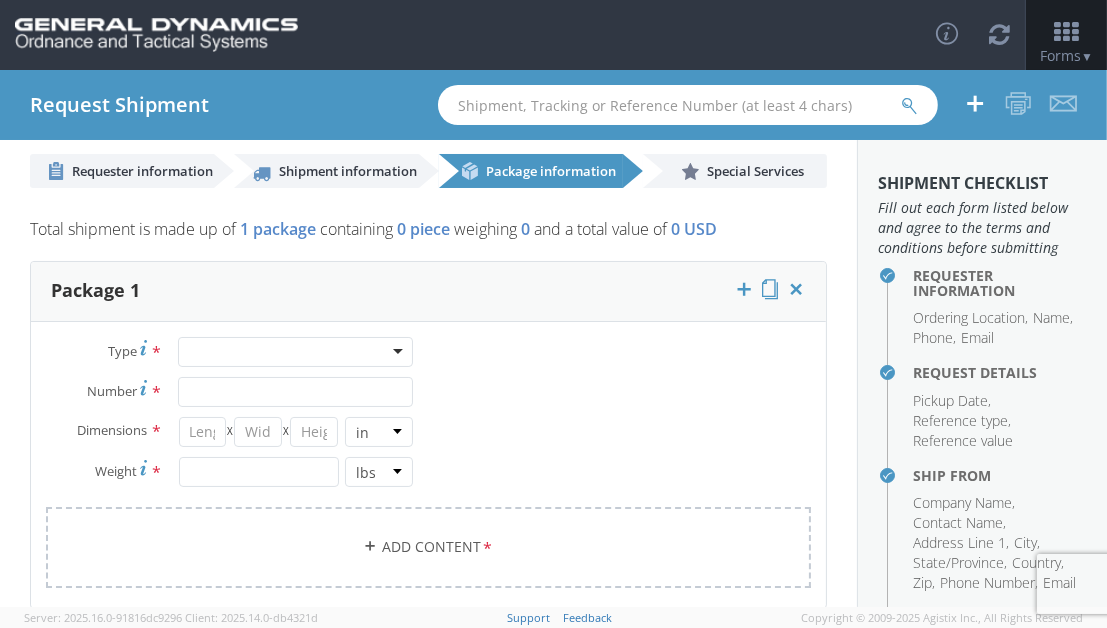 scroll, scrollTop: 0, scrollLeft: 0, axis: both 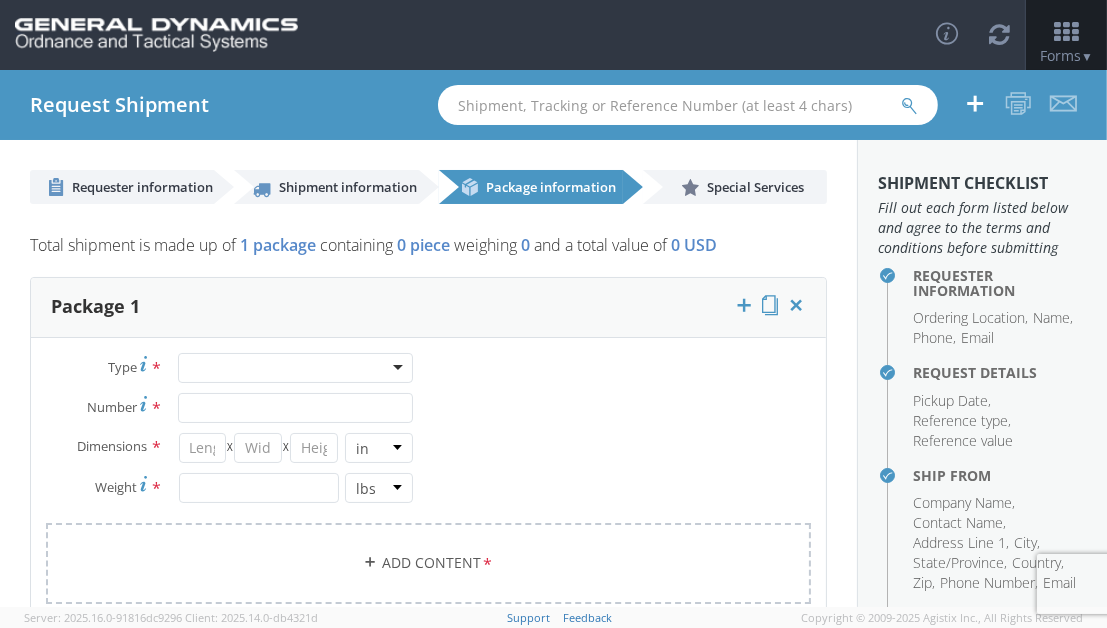 click at bounding box center [295, 368] 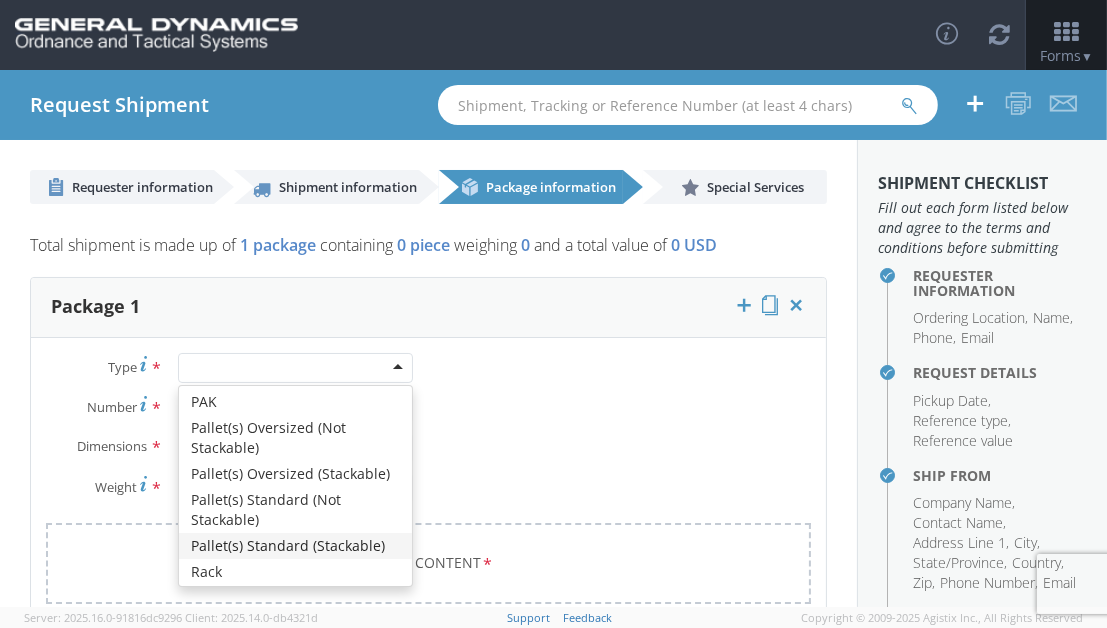 scroll, scrollTop: 666, scrollLeft: 0, axis: vertical 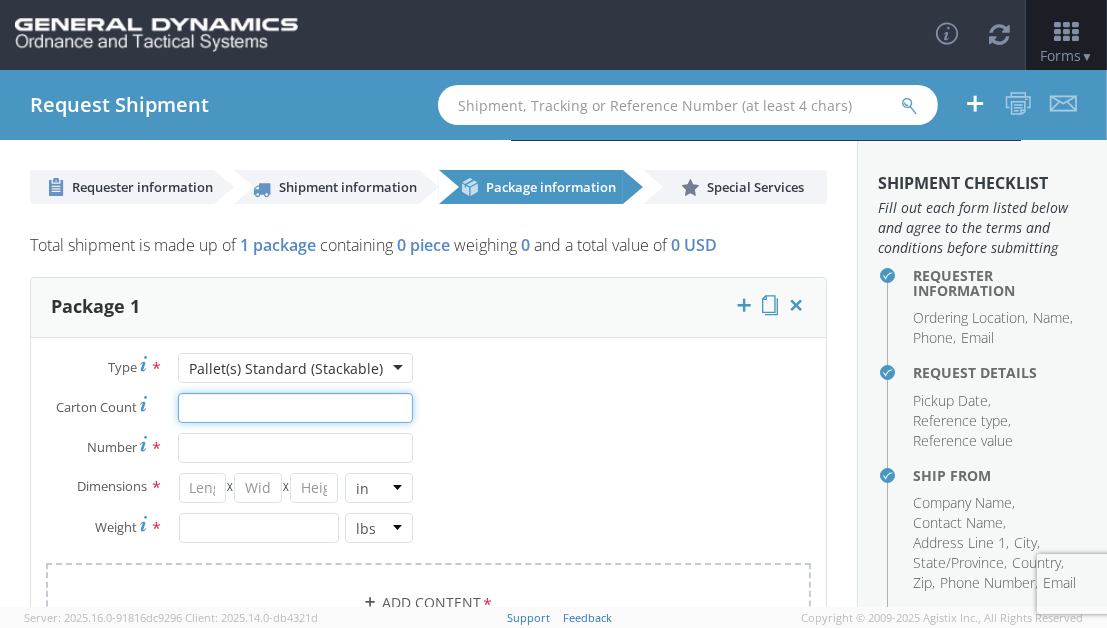 click on "Carton Count        *" at bounding box center [295, 408] 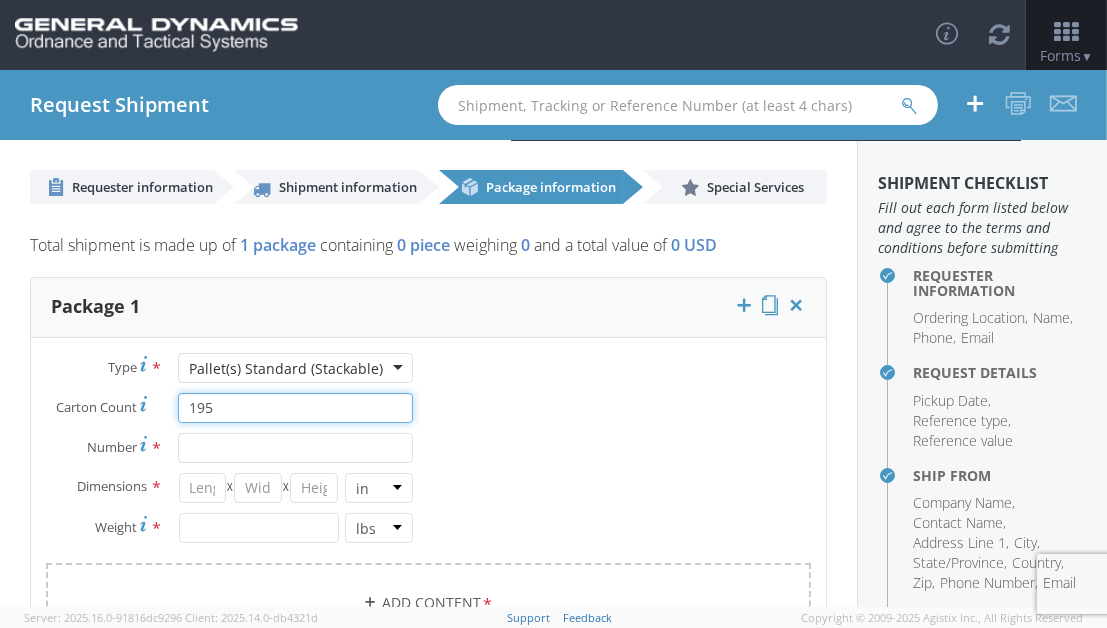 type on "195" 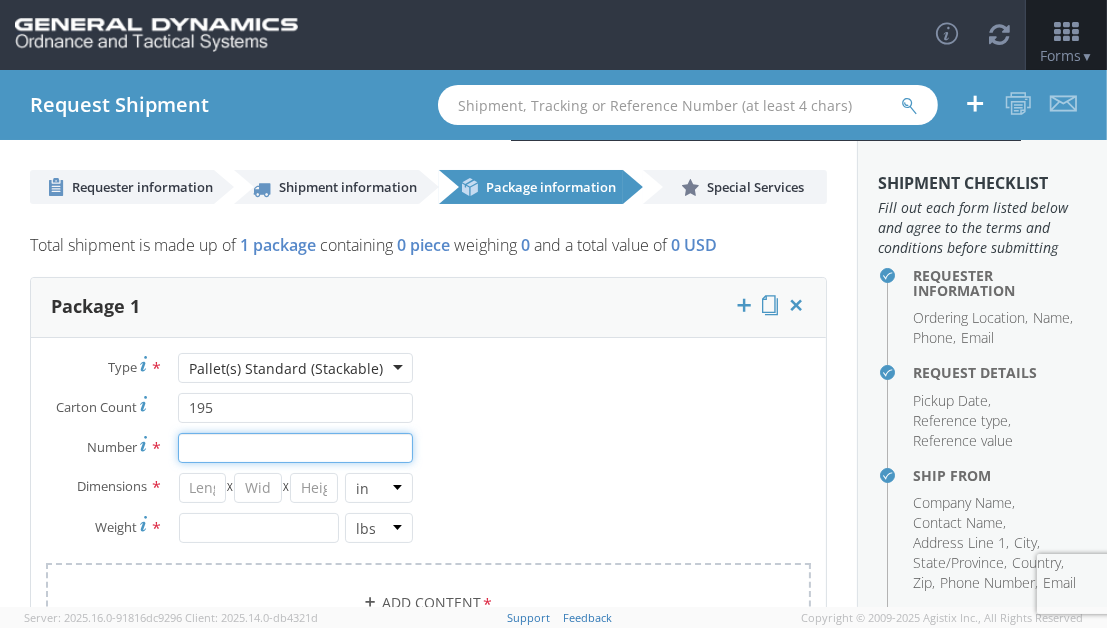click on "Number        *" at bounding box center (295, 448) 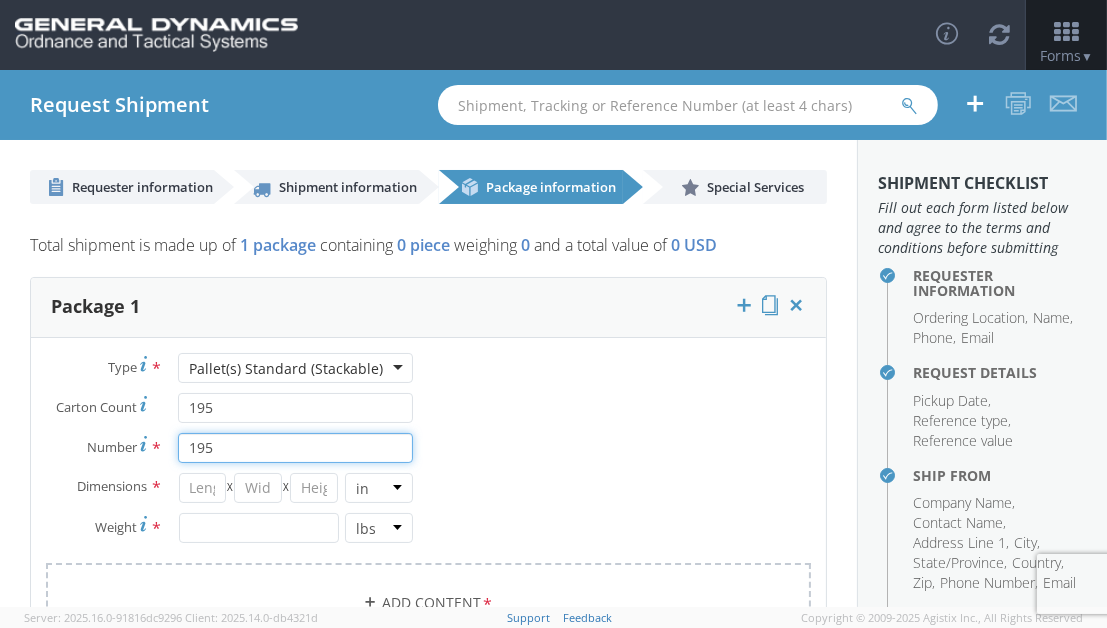 type on "195" 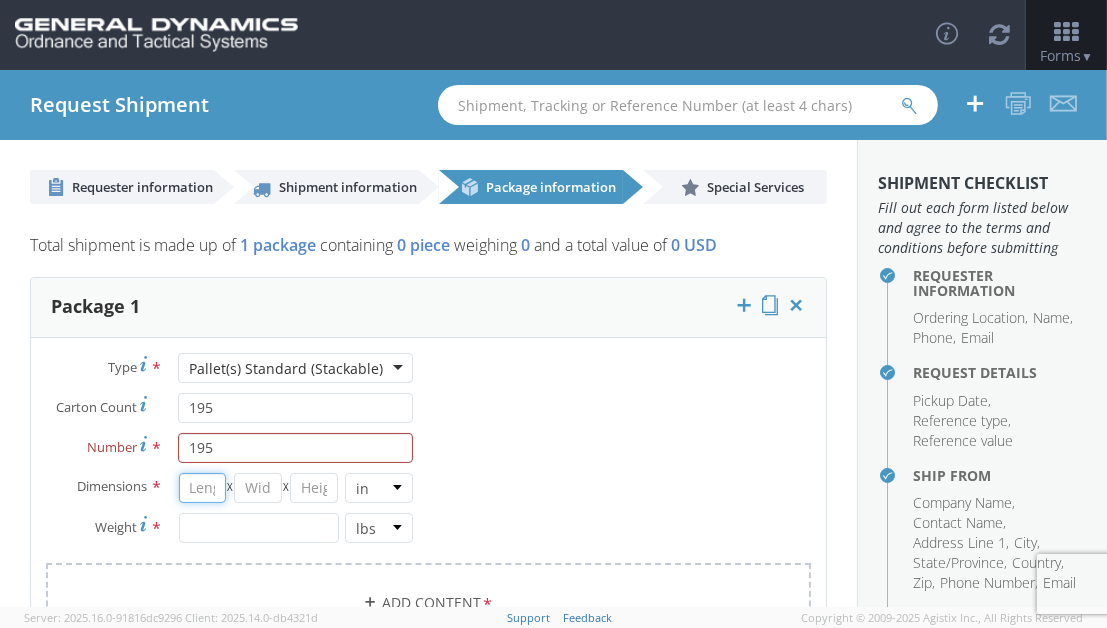 drag, startPoint x: 211, startPoint y: 492, endPoint x: 222, endPoint y: 496, distance: 11.7046995 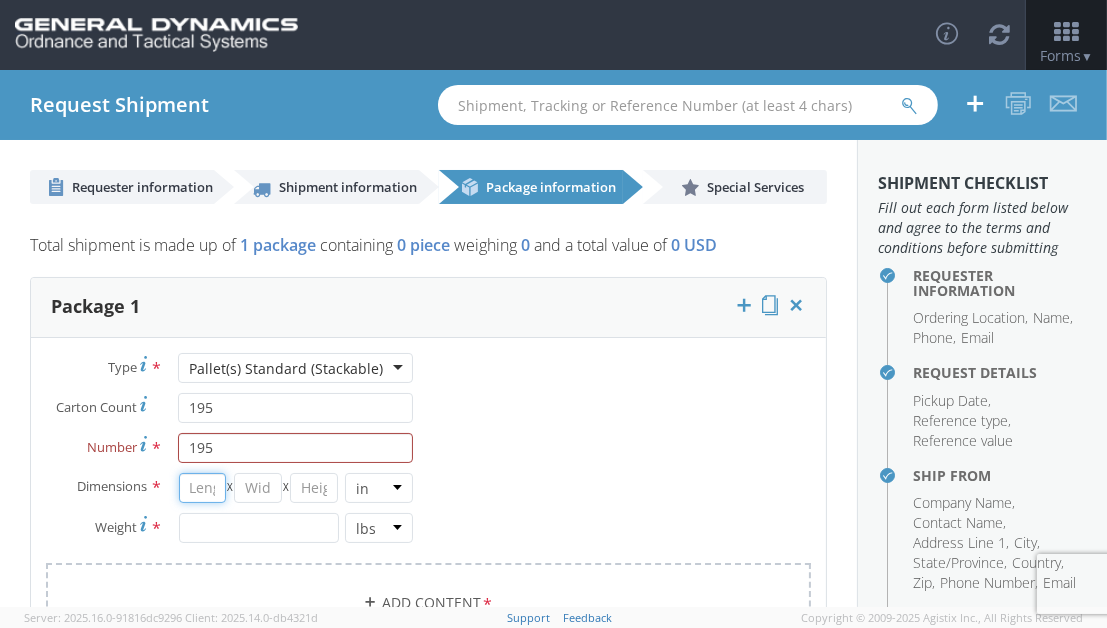 click at bounding box center (203, 488) 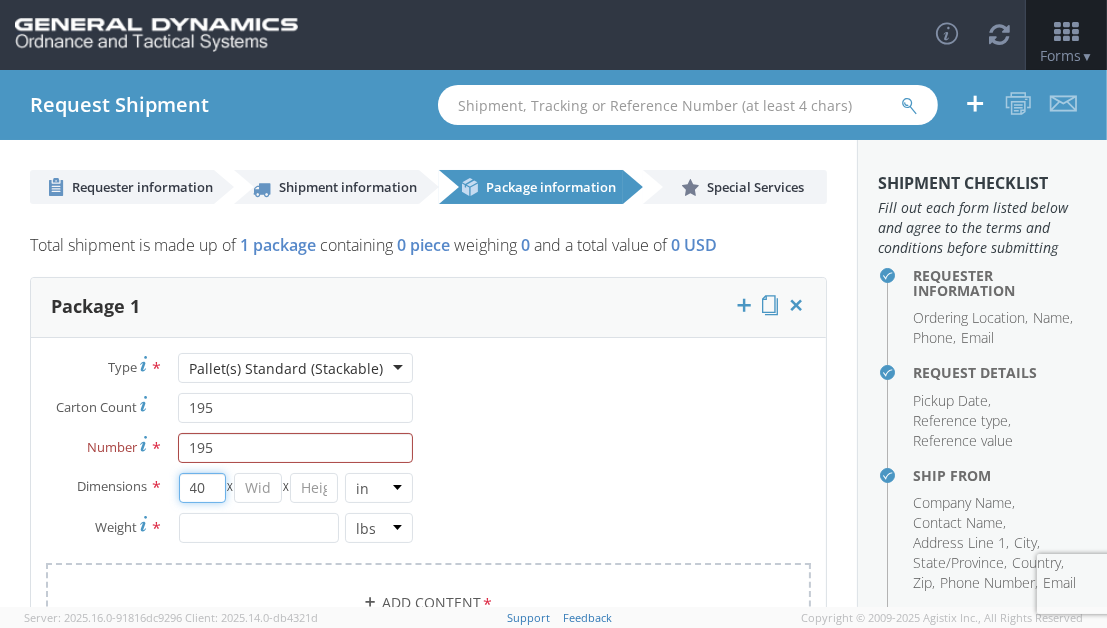 type on "40" 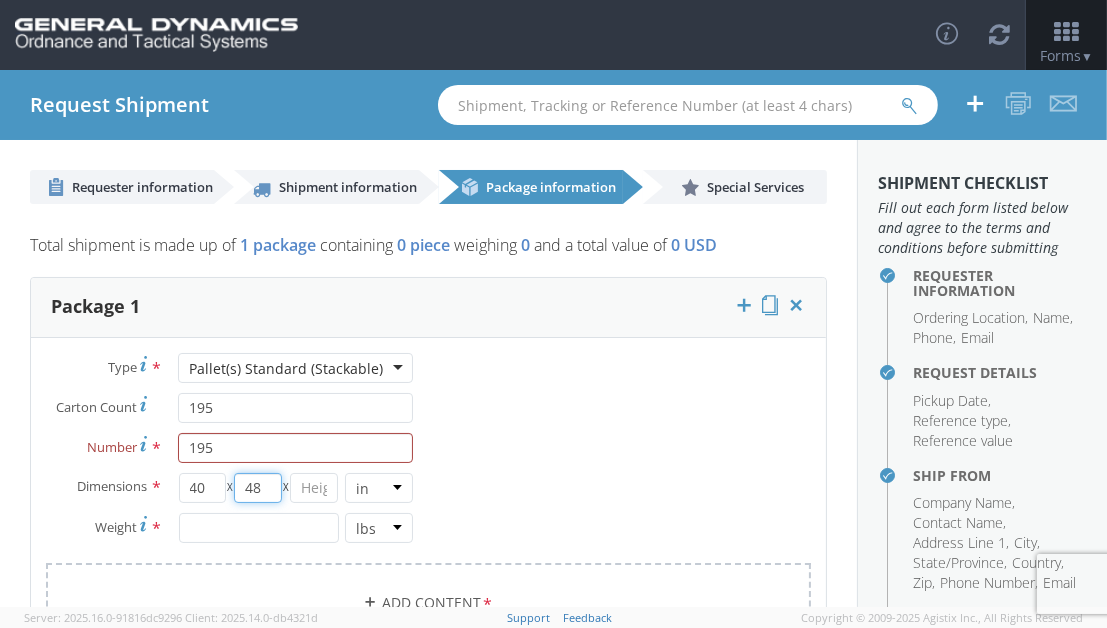 type on "48" 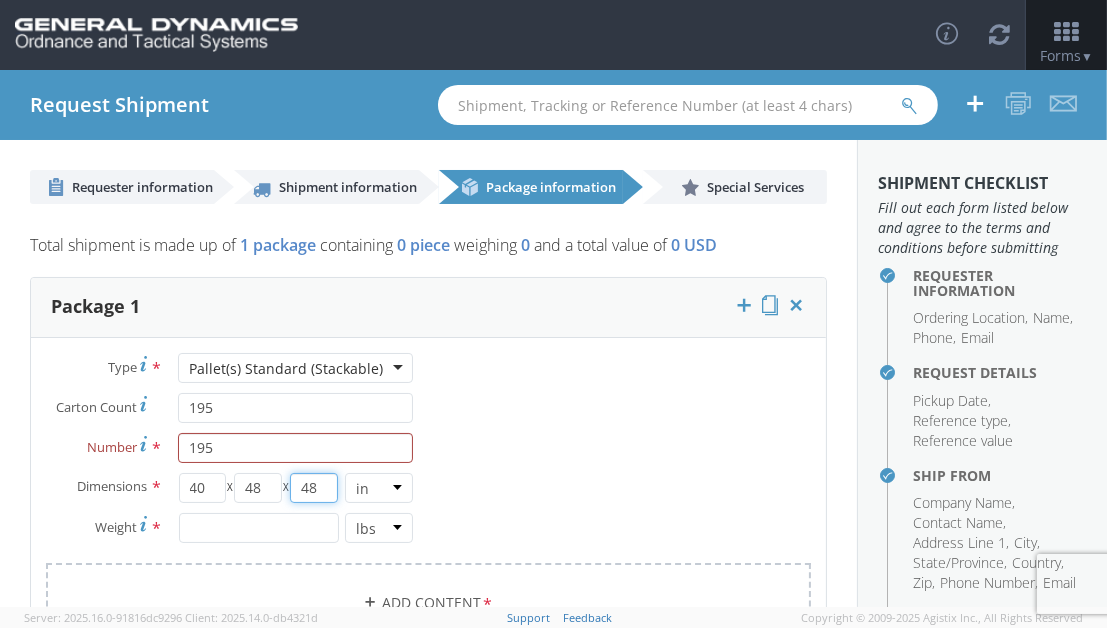 type on "48" 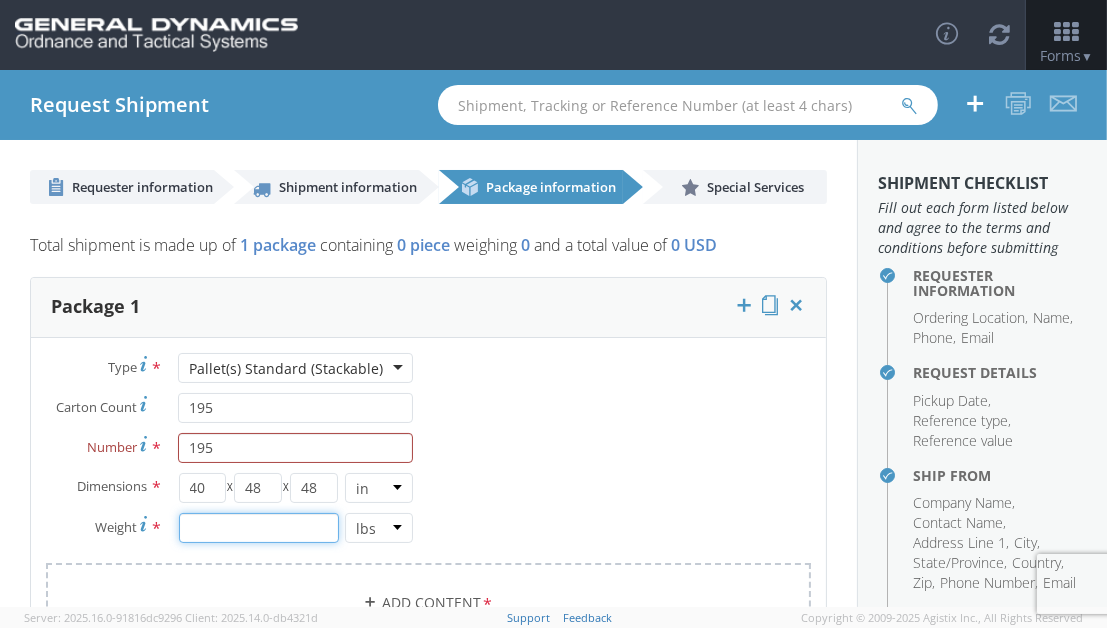 click at bounding box center [259, 528] 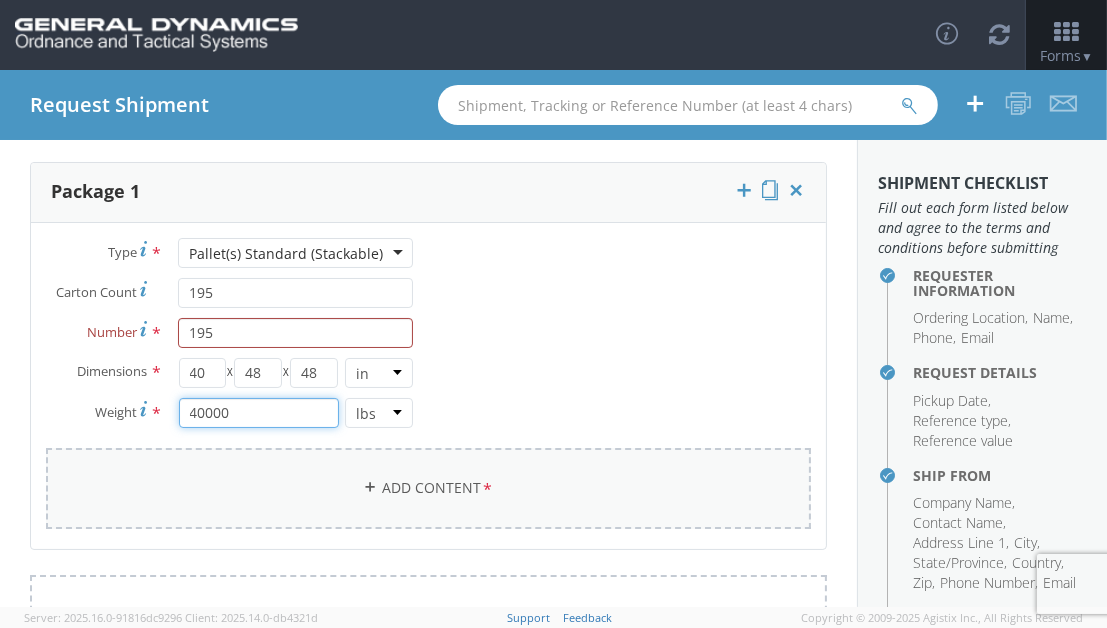 scroll, scrollTop: 200, scrollLeft: 0, axis: vertical 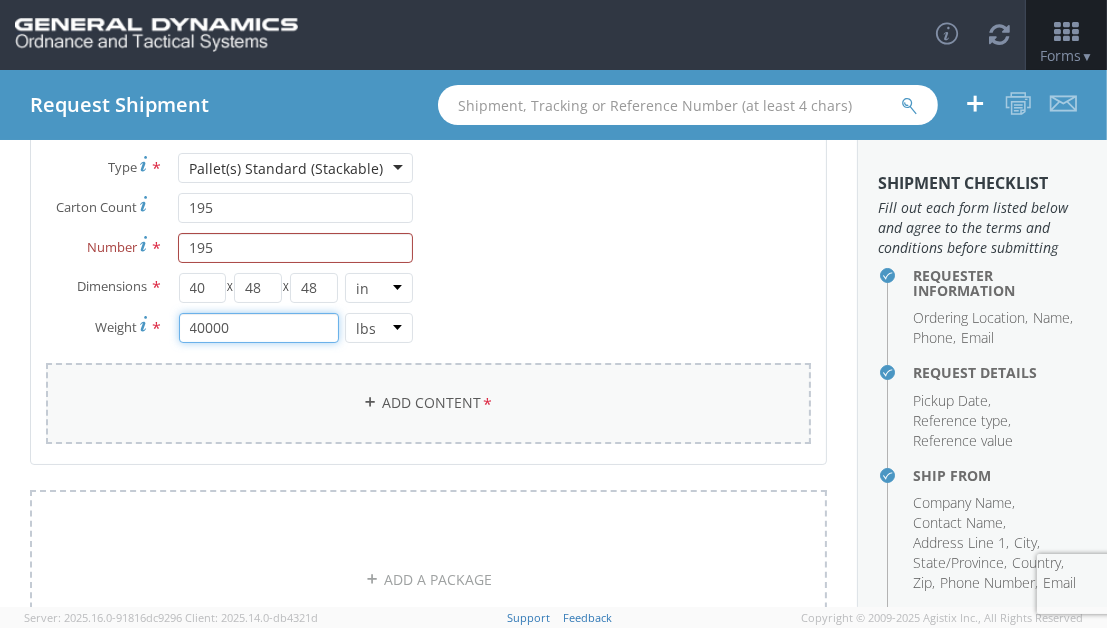 type on "40000" 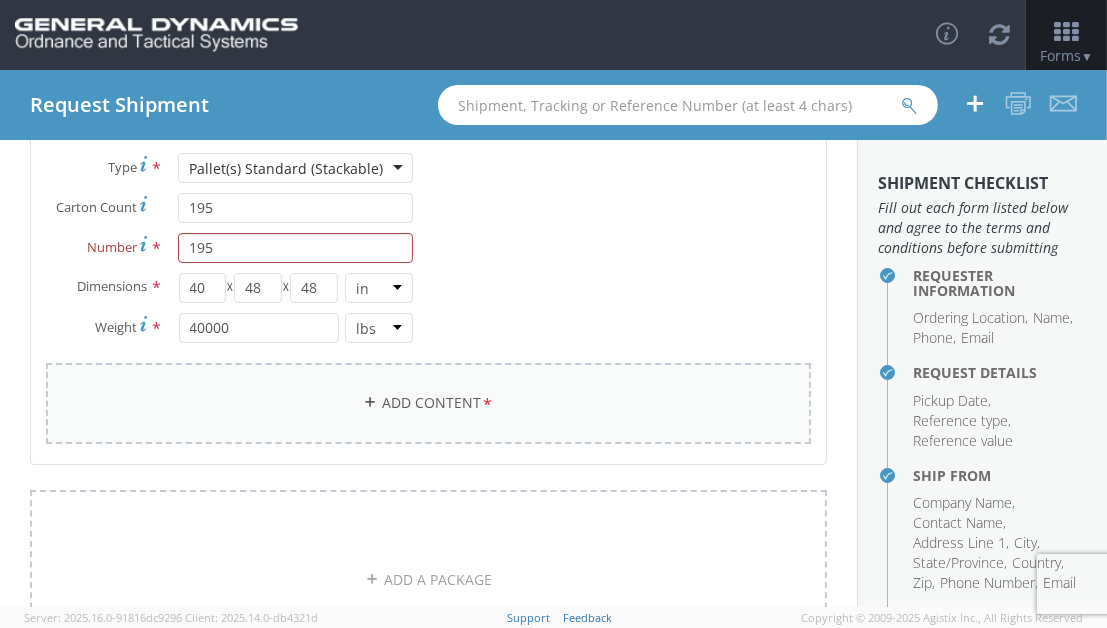 click on "Add Content  *" at bounding box center (428, 403) 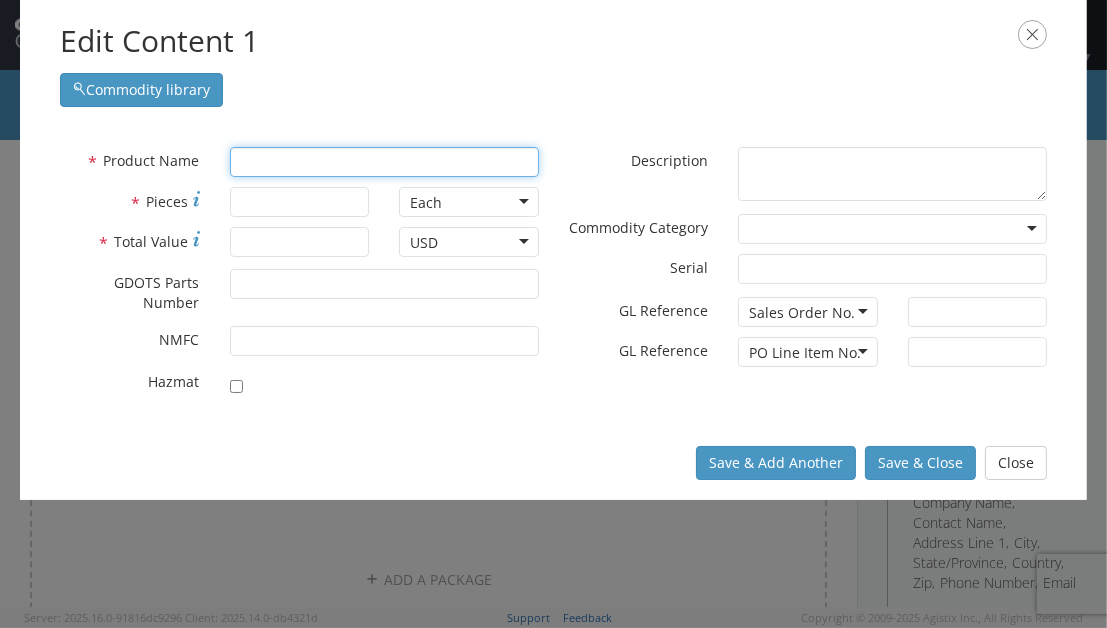 click at bounding box center (384, 162) 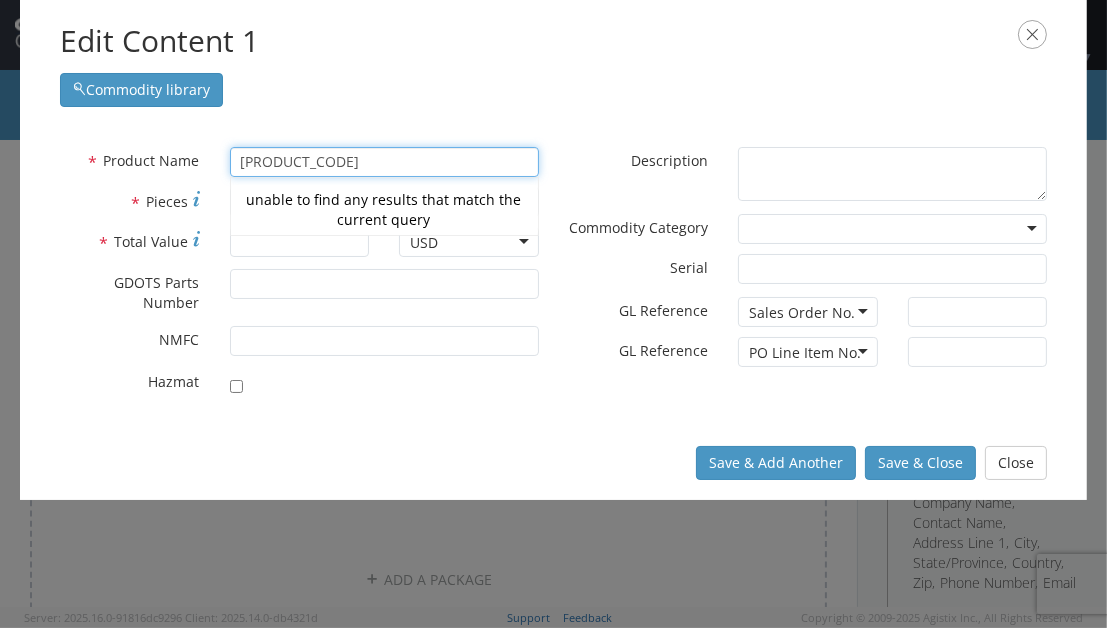 click on "Commodity library" at bounding box center [553, 85] 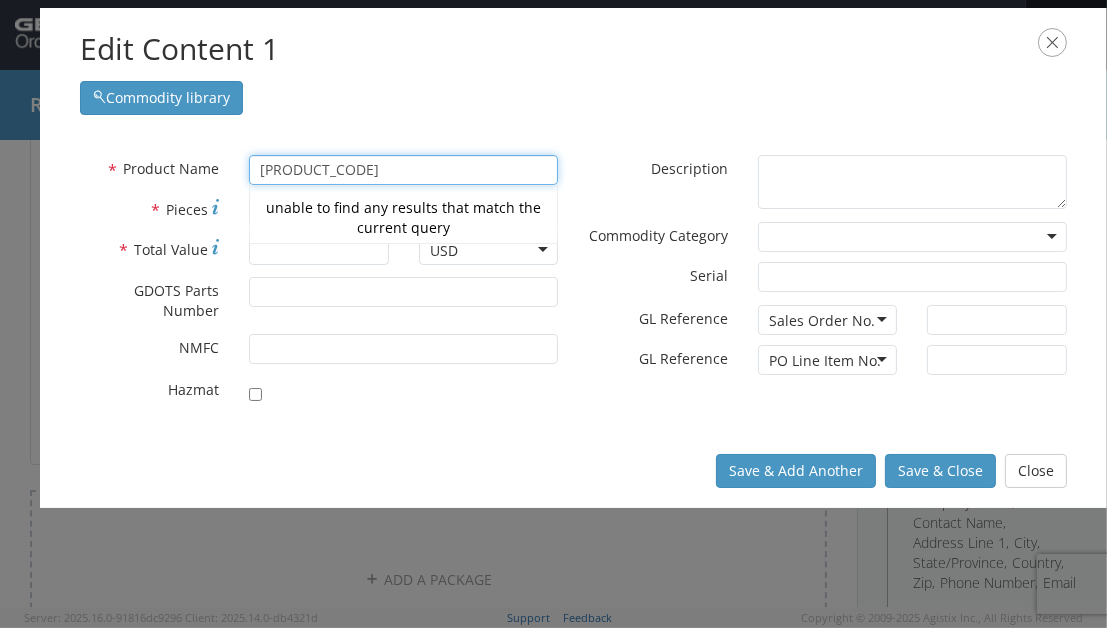 click on "Edit Content 1     Commodity library" at bounding box center (573, 71) 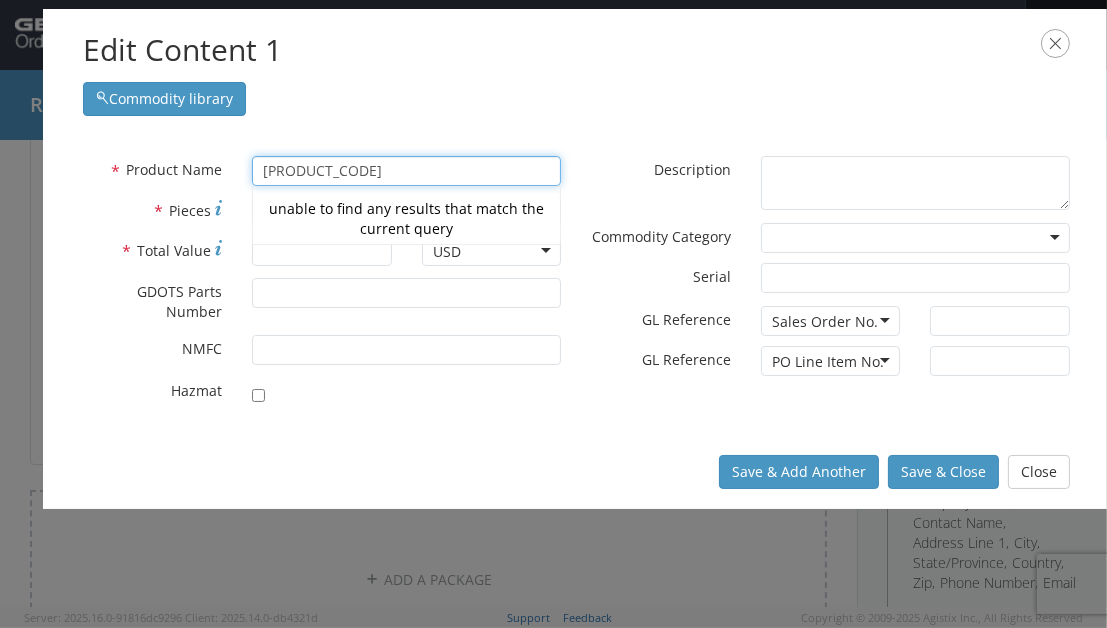 type on "[PRODUCT_CODE]" 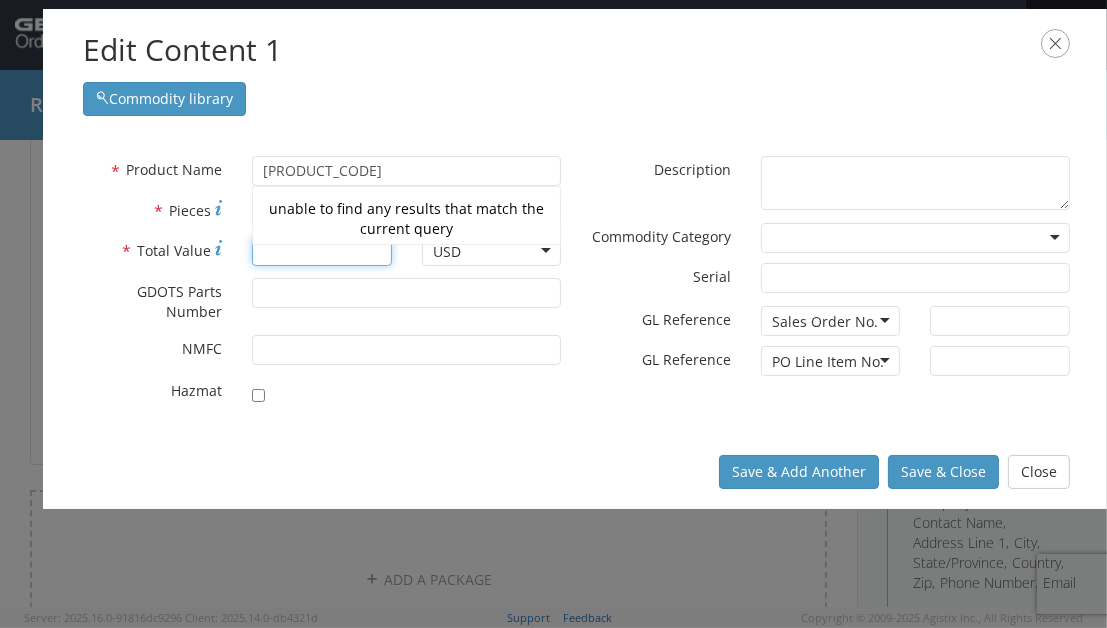 click on "*   Total Value" at bounding box center (322, 251) 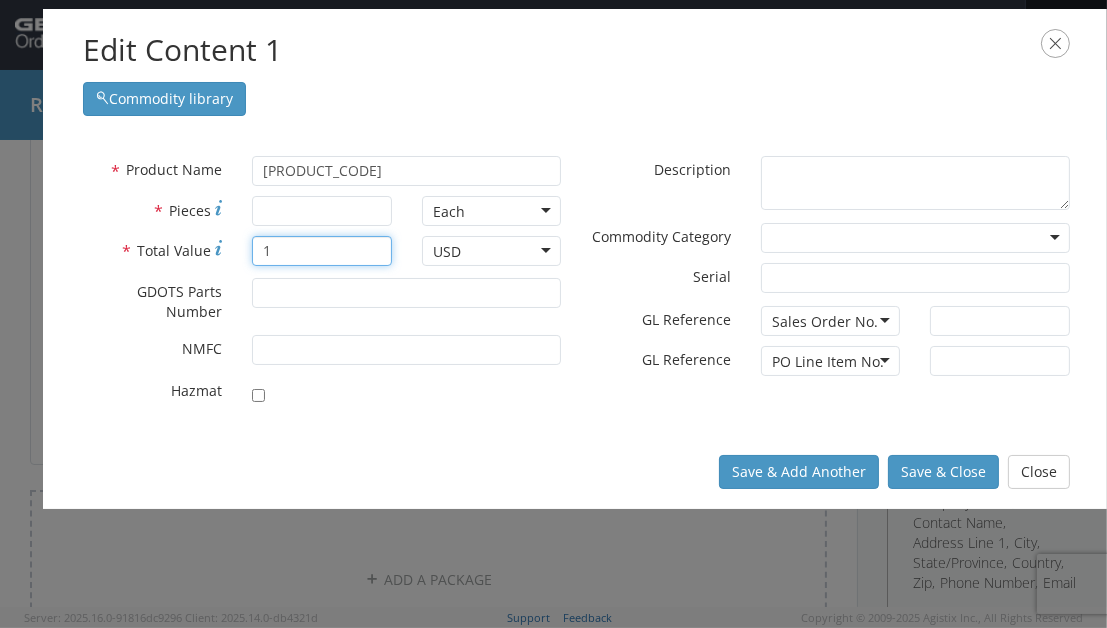type on "1" 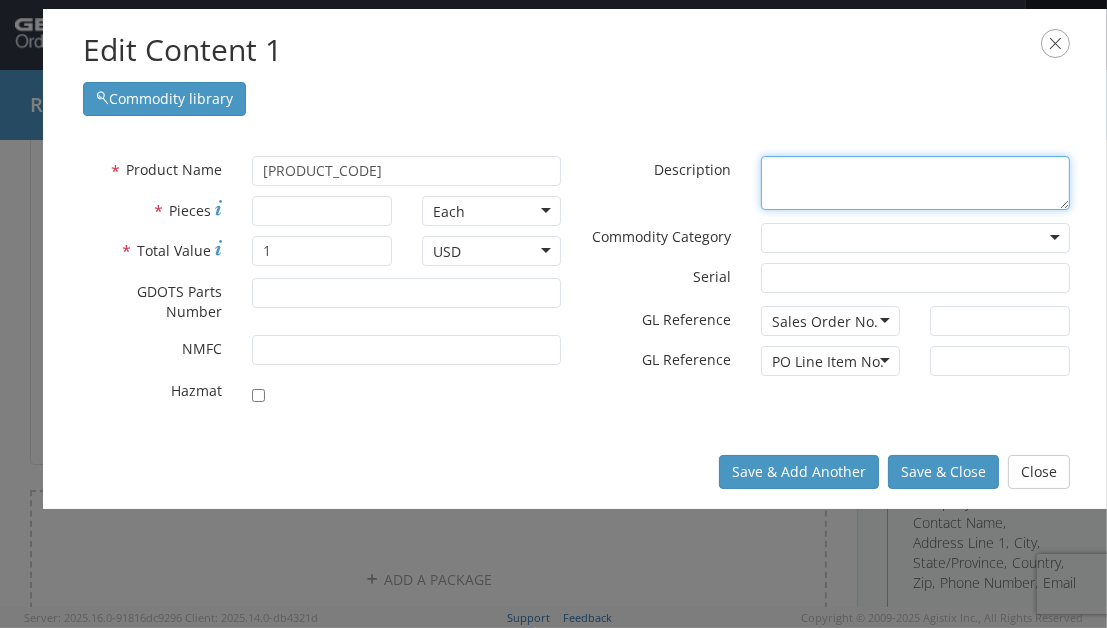 click on "*   Description" at bounding box center [915, 183] 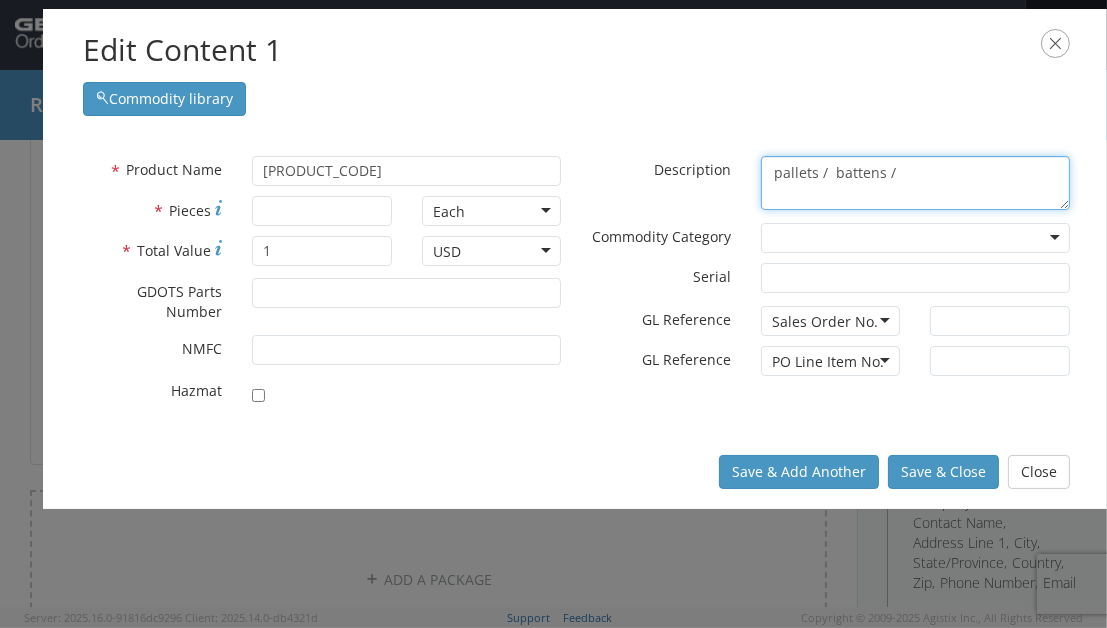 drag, startPoint x: 901, startPoint y: 170, endPoint x: 924, endPoint y: 177, distance: 24.04163 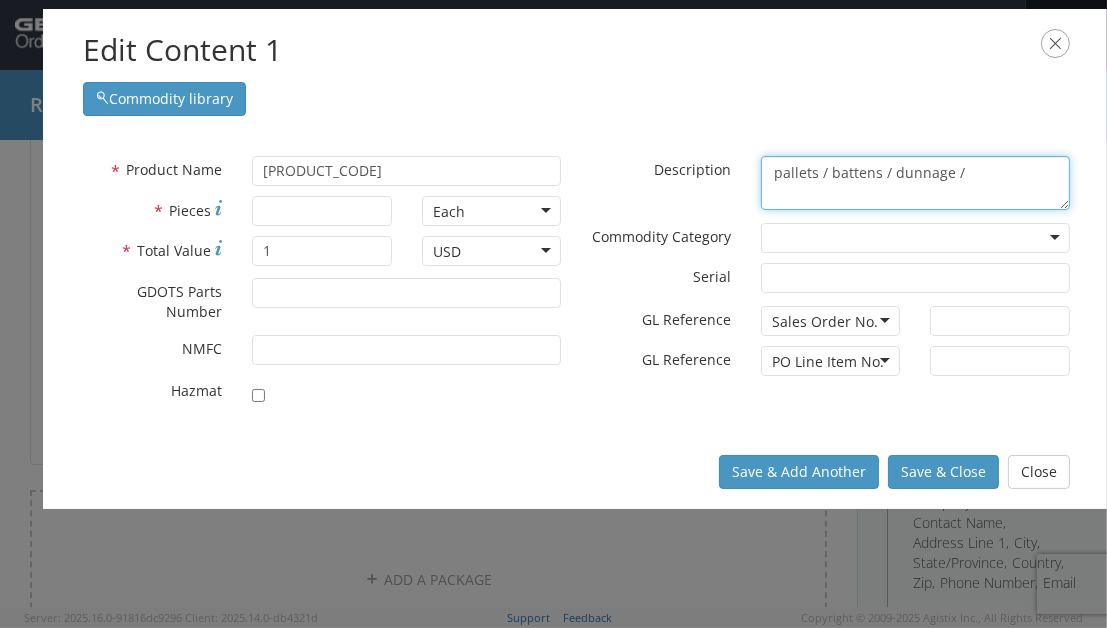 click on "pallets / battens / dunnage /" at bounding box center [915, 183] 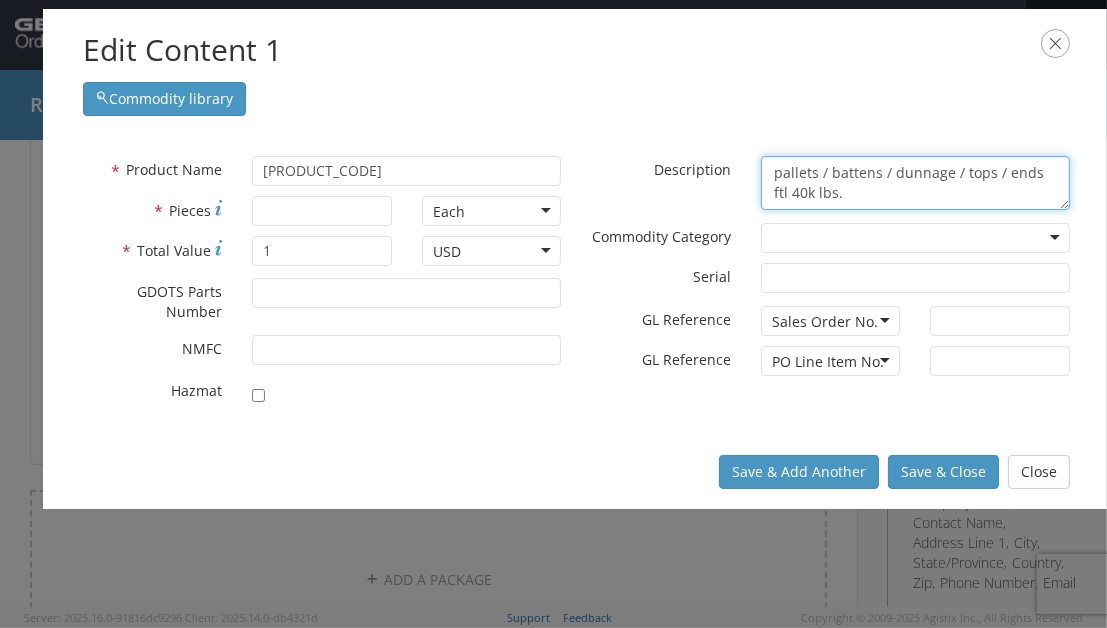 type on "pallets / battens / dunnage / tops / ends
ftl 40k lbs." 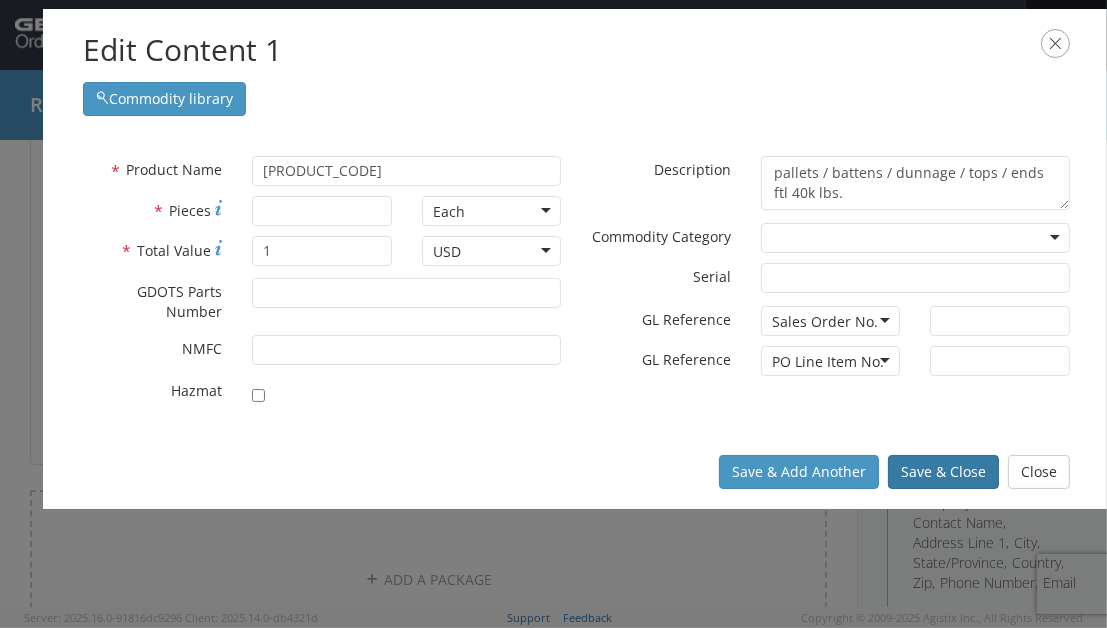 click on "Save & Close" at bounding box center [943, 472] 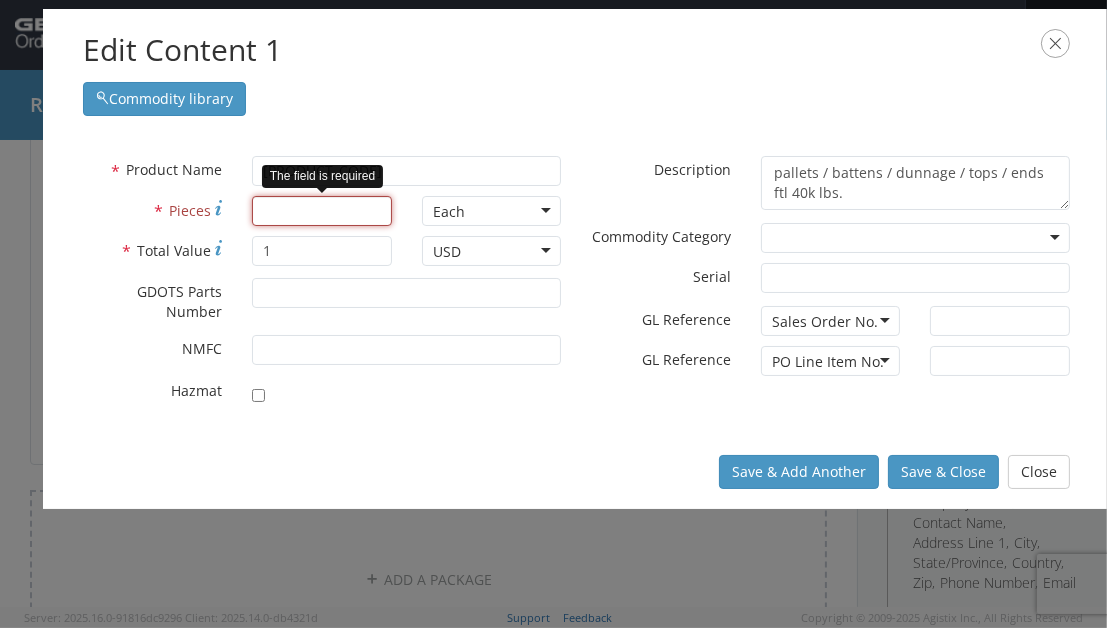 click on "*   Pieces" at bounding box center (322, 211) 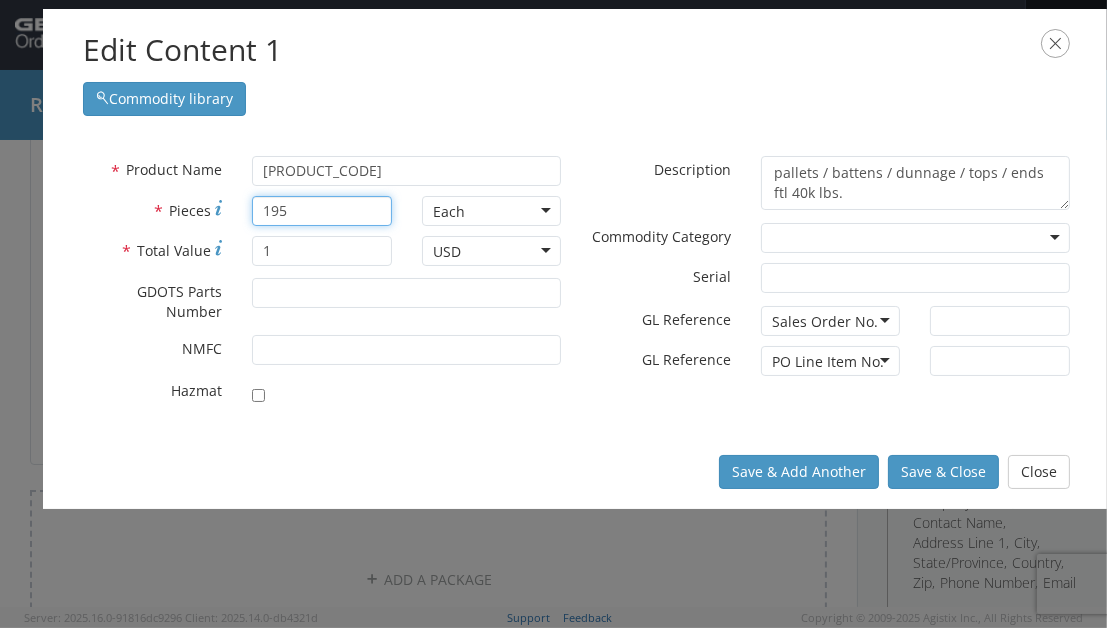 type on "195" 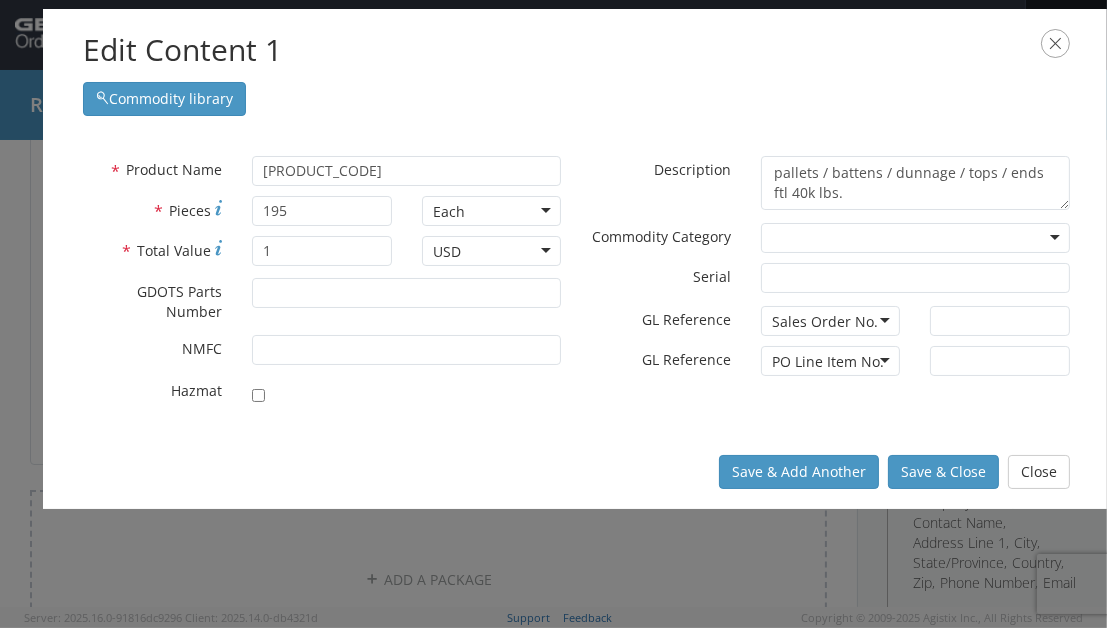 click on "Save & Add Another     Save & Close    Close" at bounding box center [576, 472] 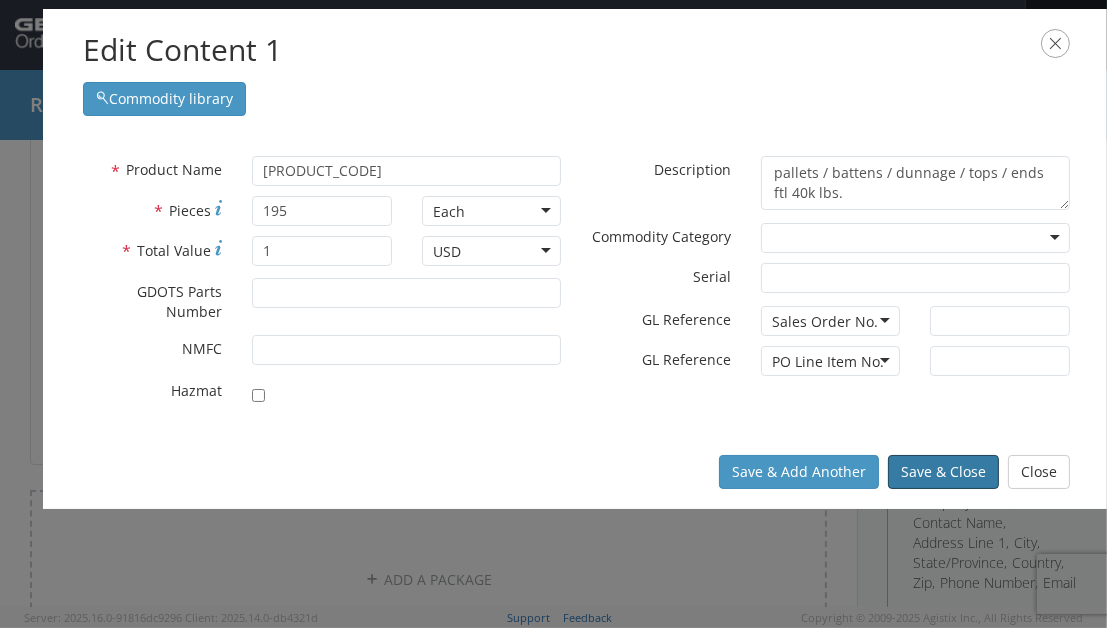 click on "Save & Close" at bounding box center (943, 472) 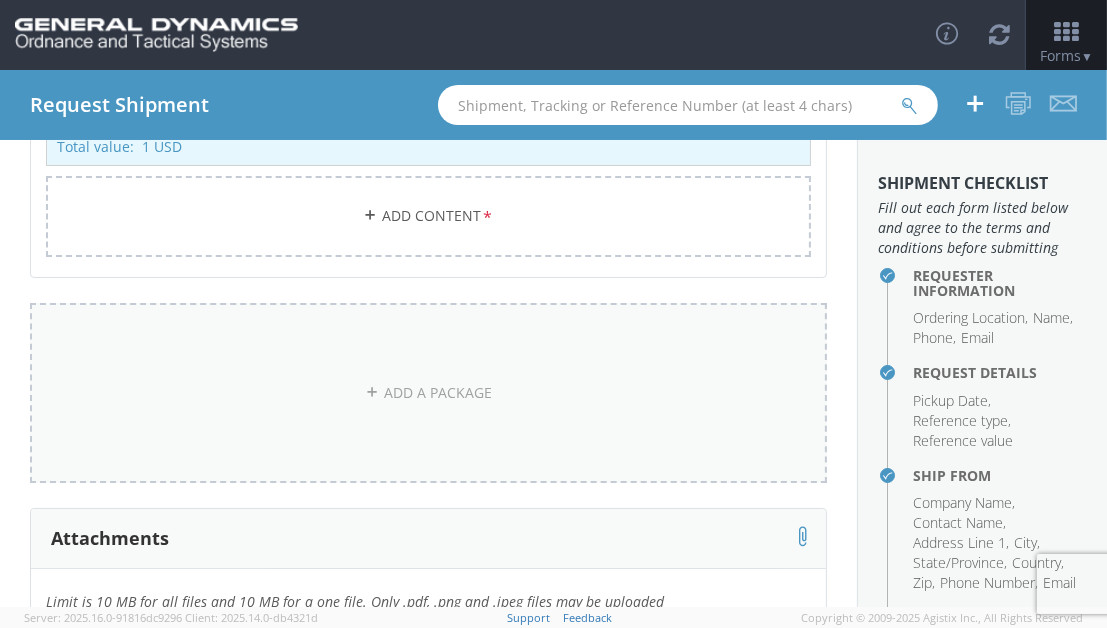 scroll, scrollTop: 756, scrollLeft: 0, axis: vertical 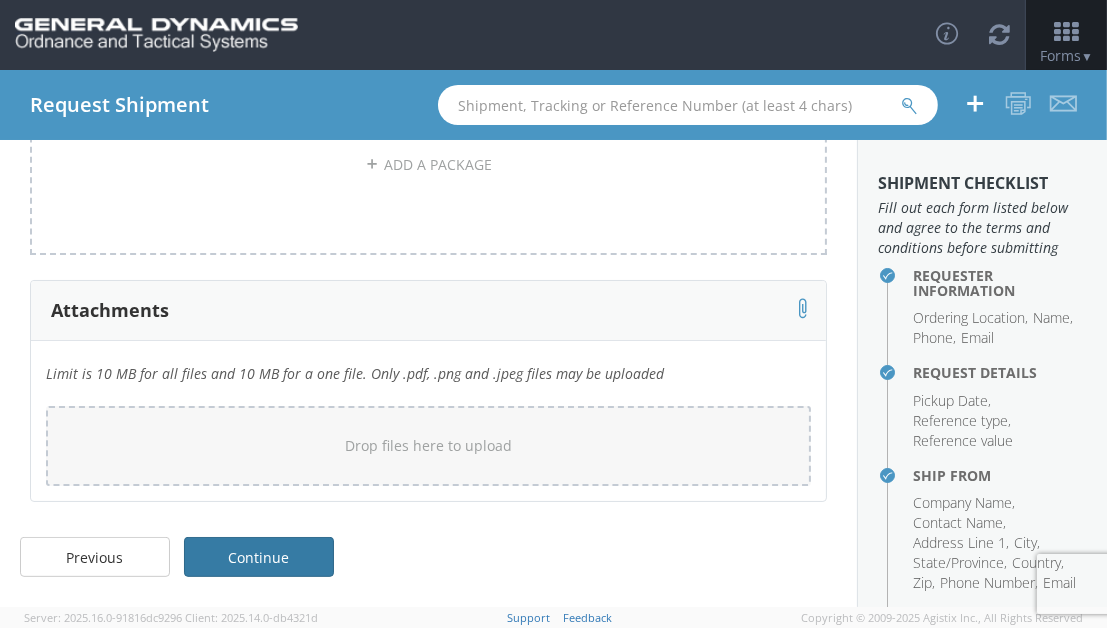 click on "Continue" at bounding box center (259, 557) 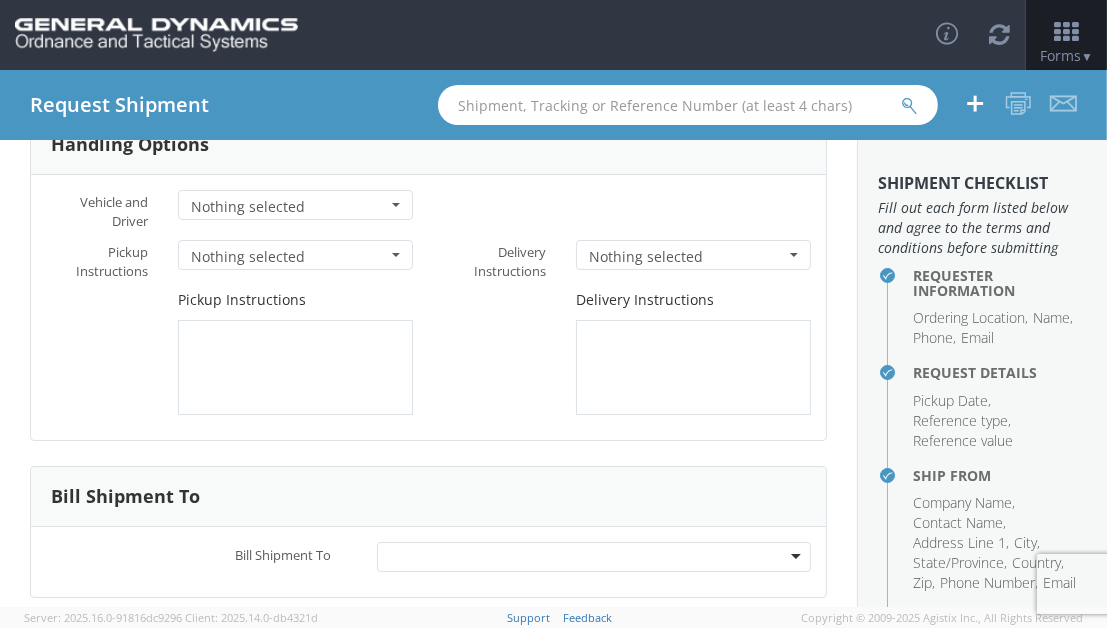 scroll, scrollTop: 215, scrollLeft: 0, axis: vertical 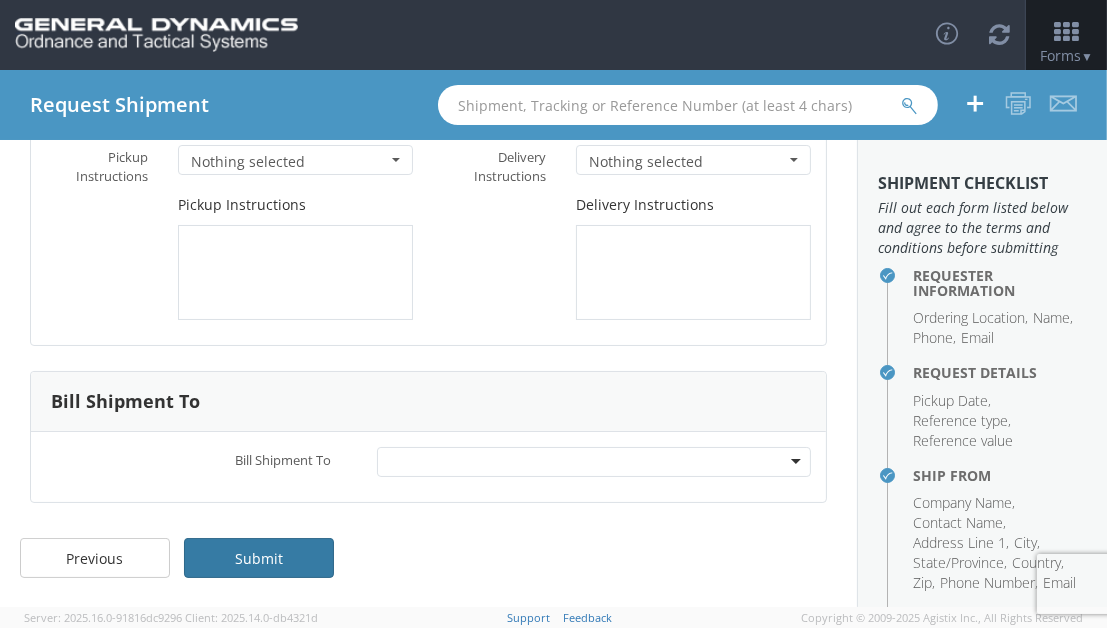 click on "Submit" at bounding box center [259, 558] 